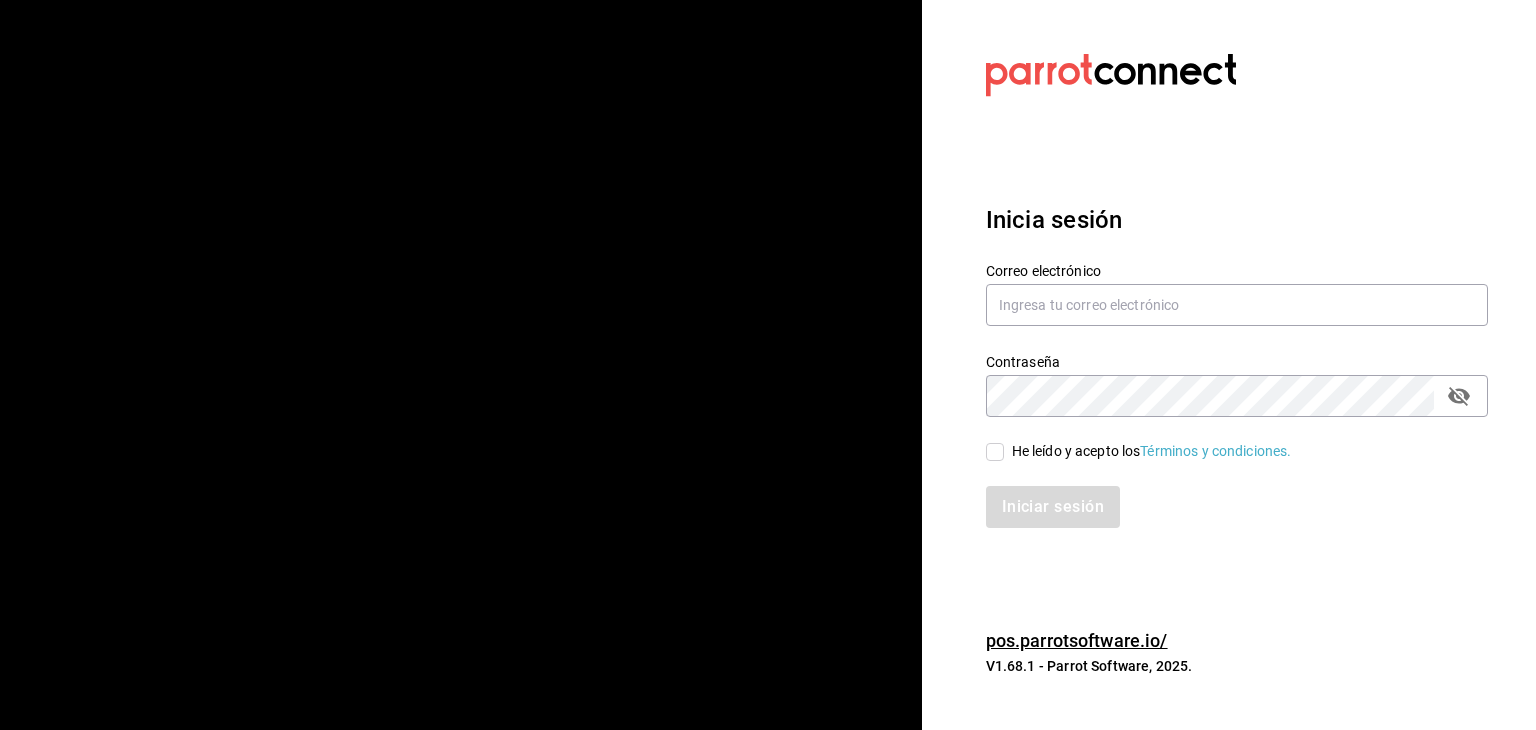 scroll, scrollTop: 0, scrollLeft: 0, axis: both 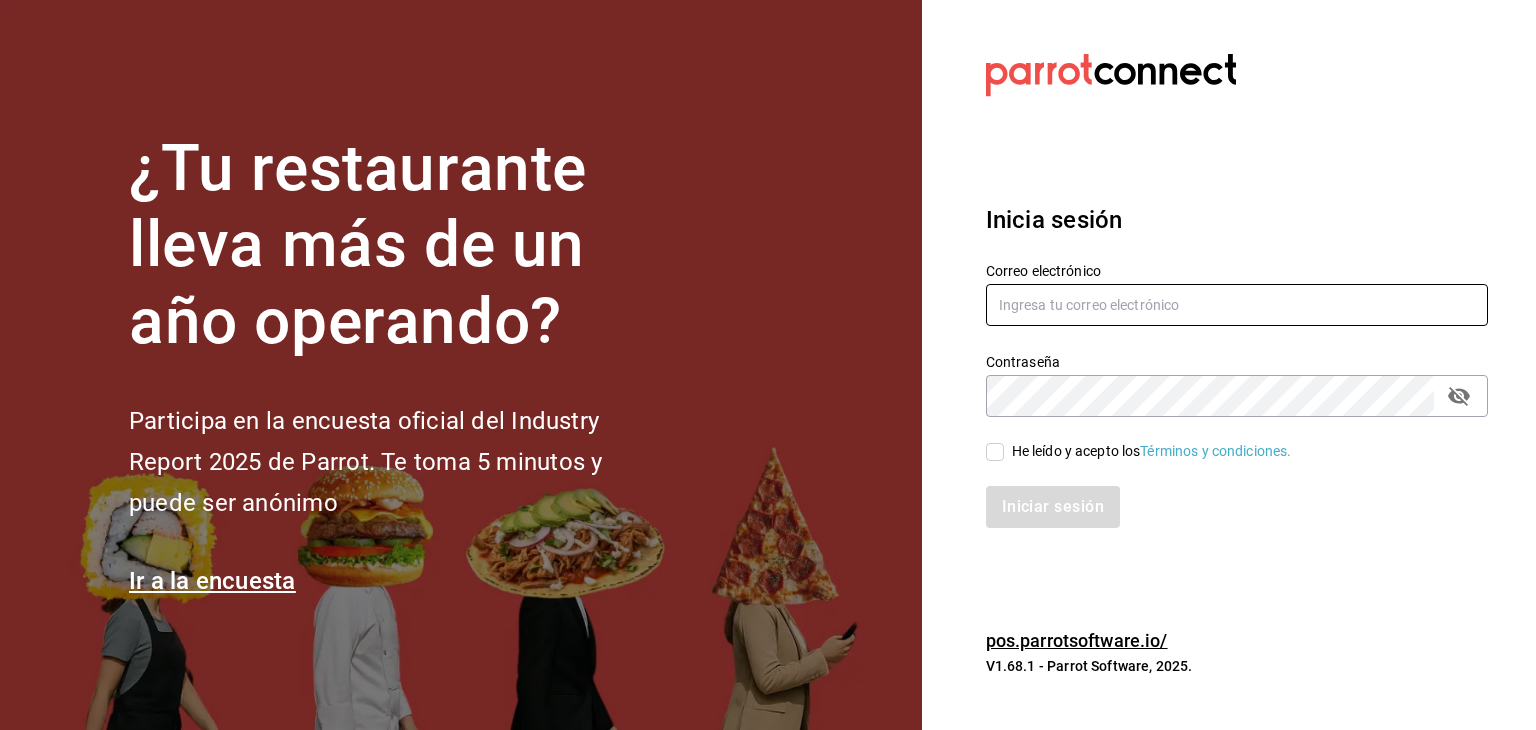 click at bounding box center [1237, 305] 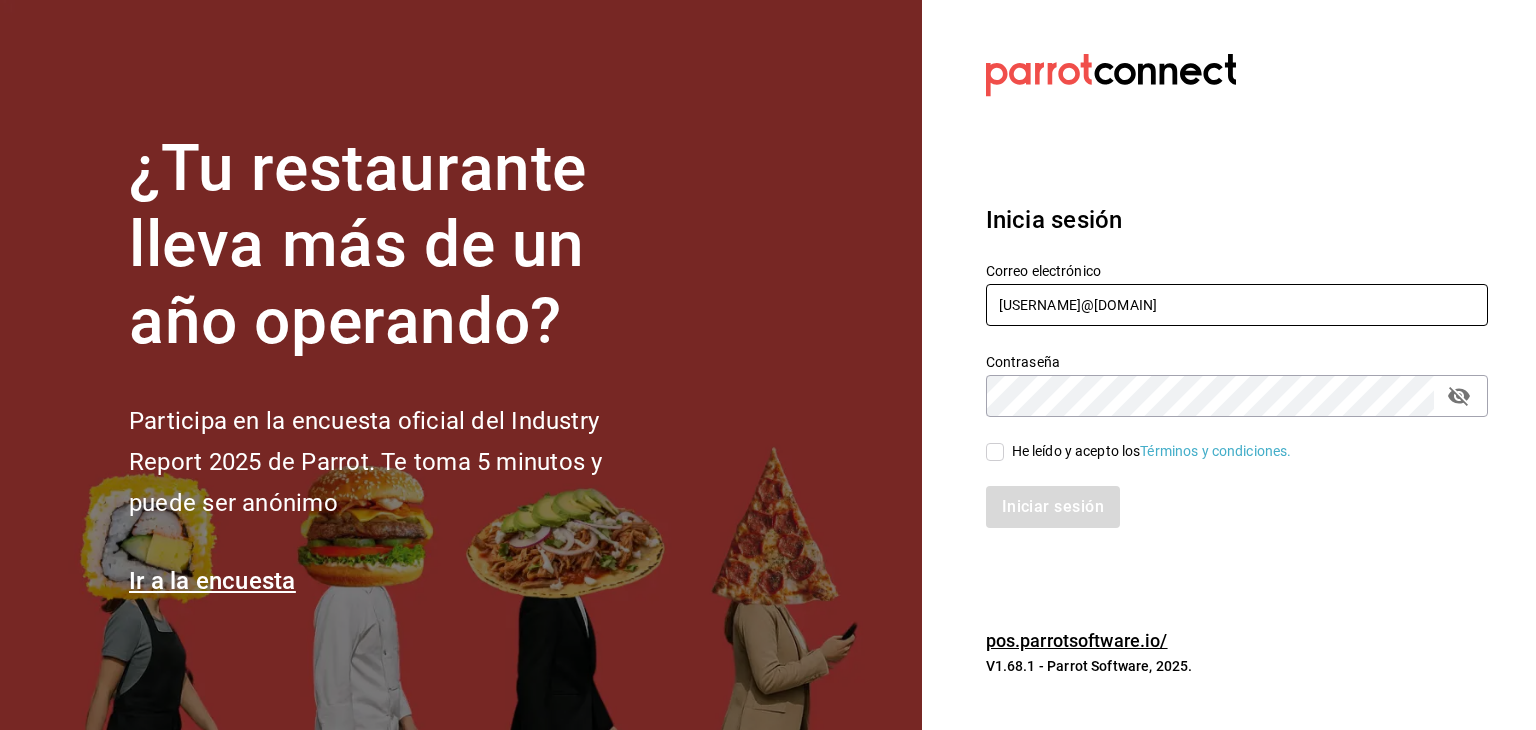 type on "[USERNAME]@[DOMAIN]" 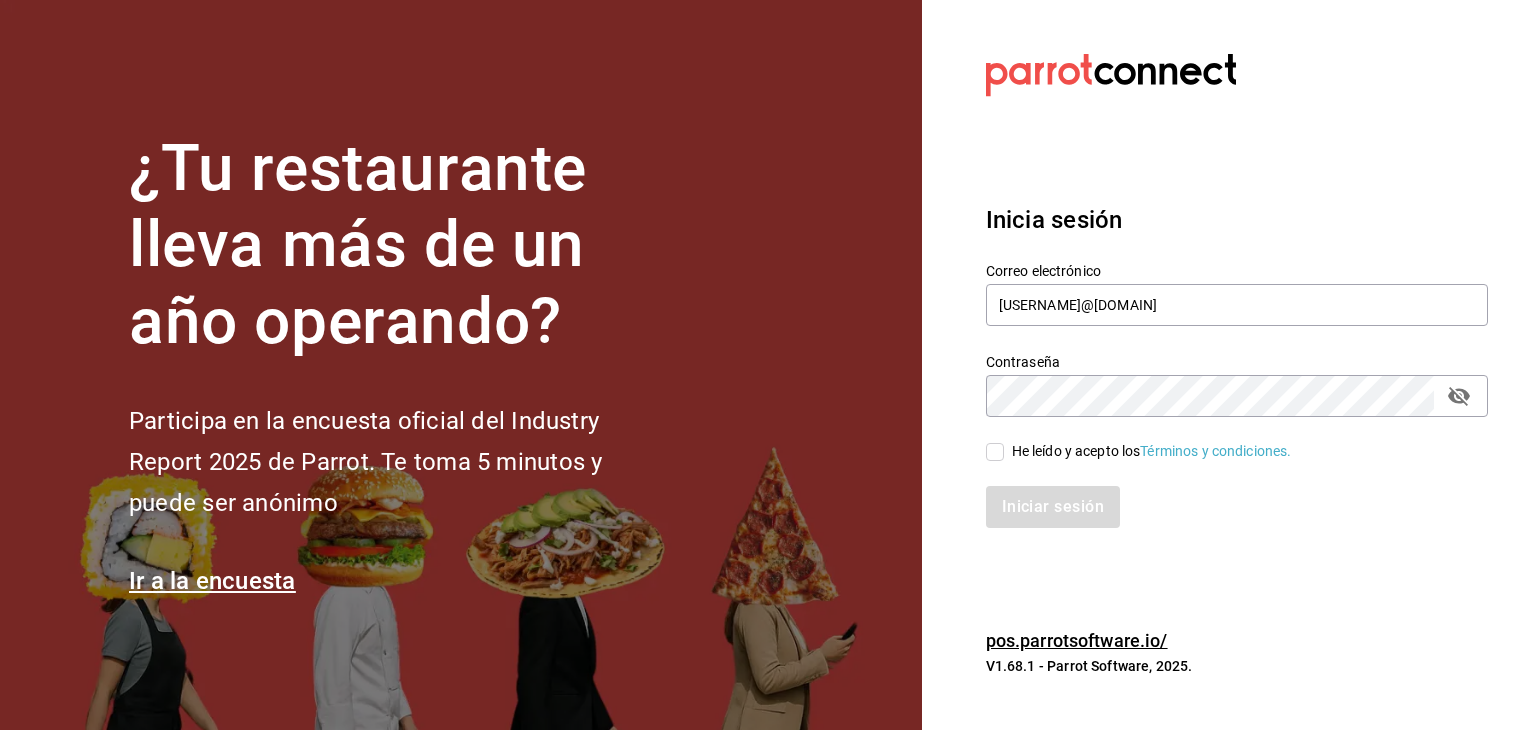 click on "He leído y acepto los  Términos y condiciones." at bounding box center [995, 452] 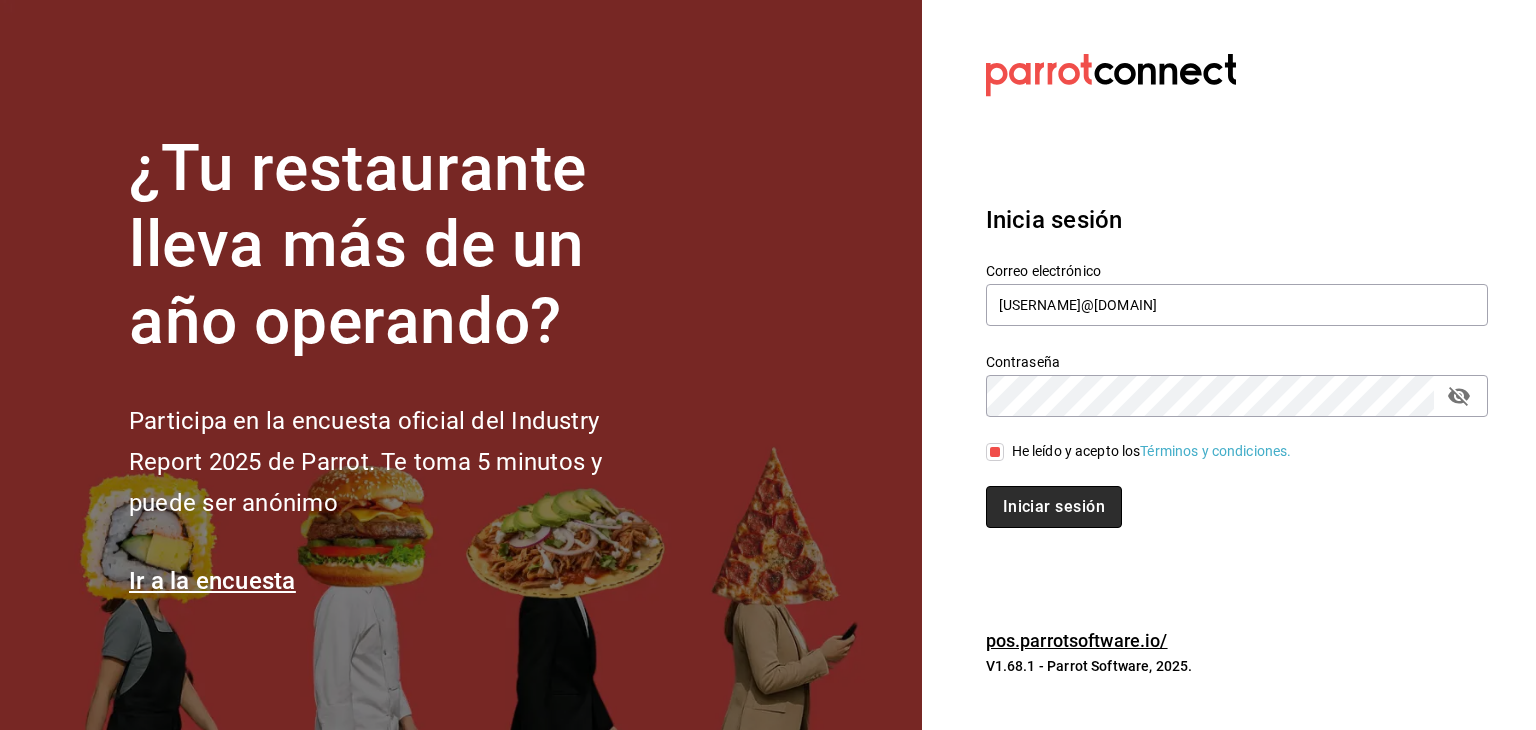 click on "Iniciar sesión" at bounding box center [1054, 507] 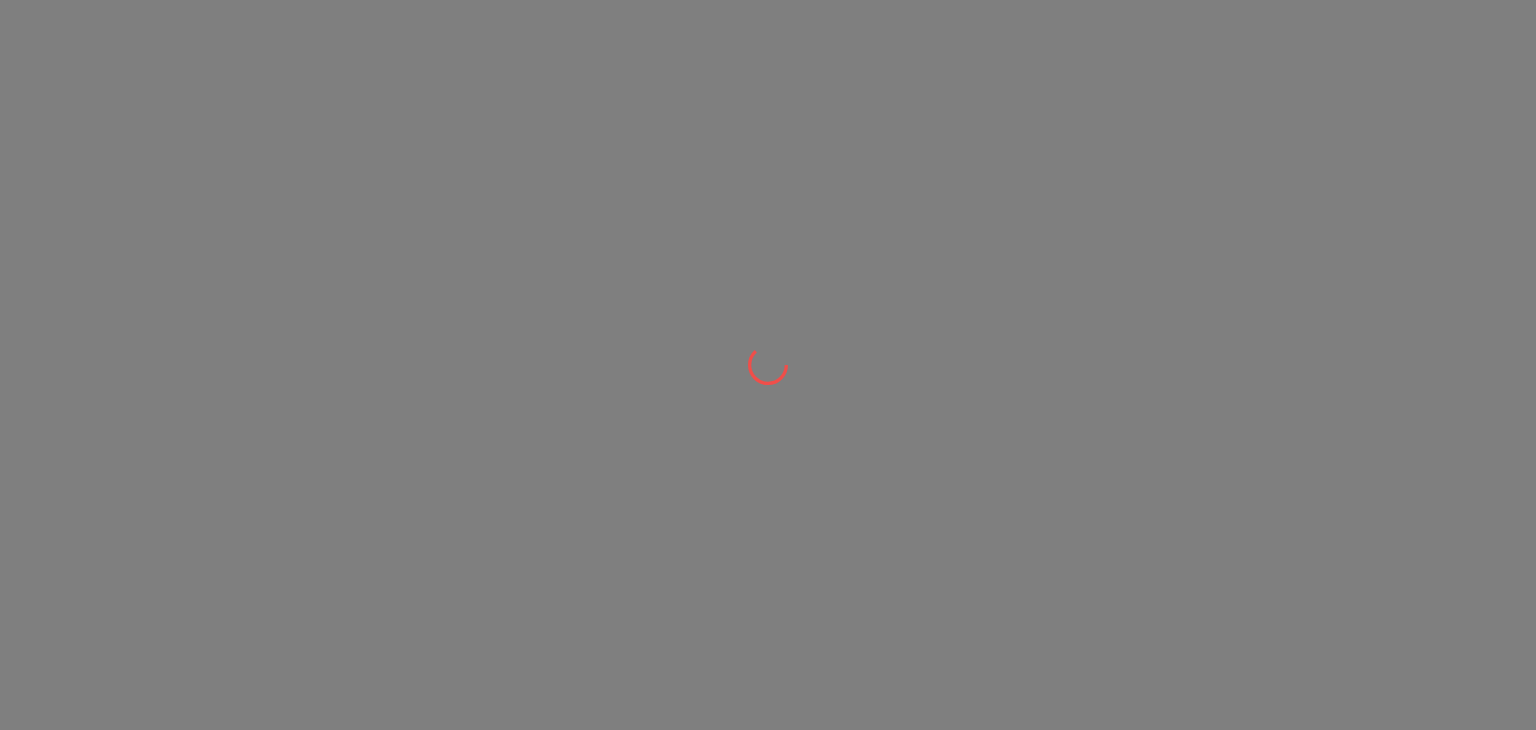 scroll, scrollTop: 0, scrollLeft: 0, axis: both 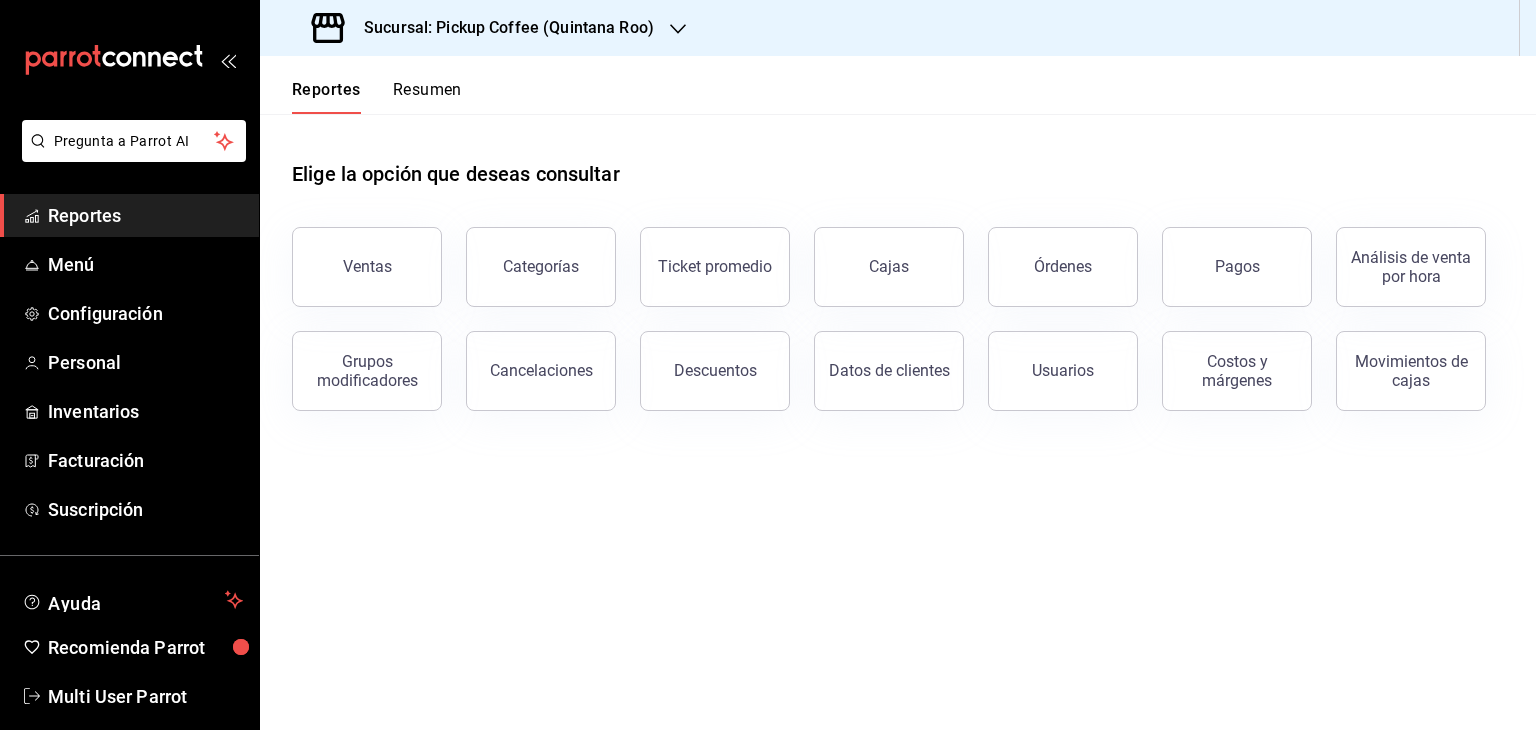 click 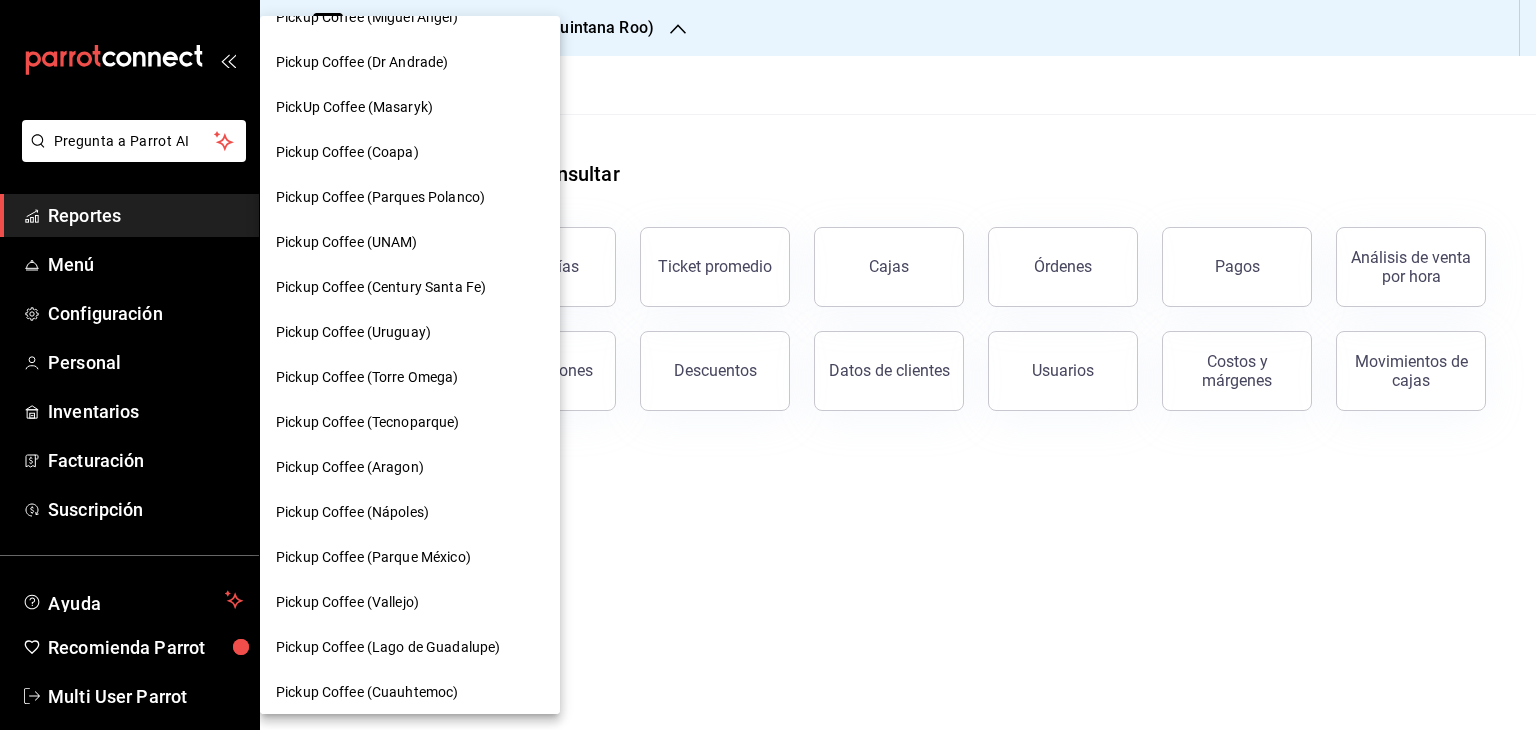 scroll, scrollTop: 180, scrollLeft: 0, axis: vertical 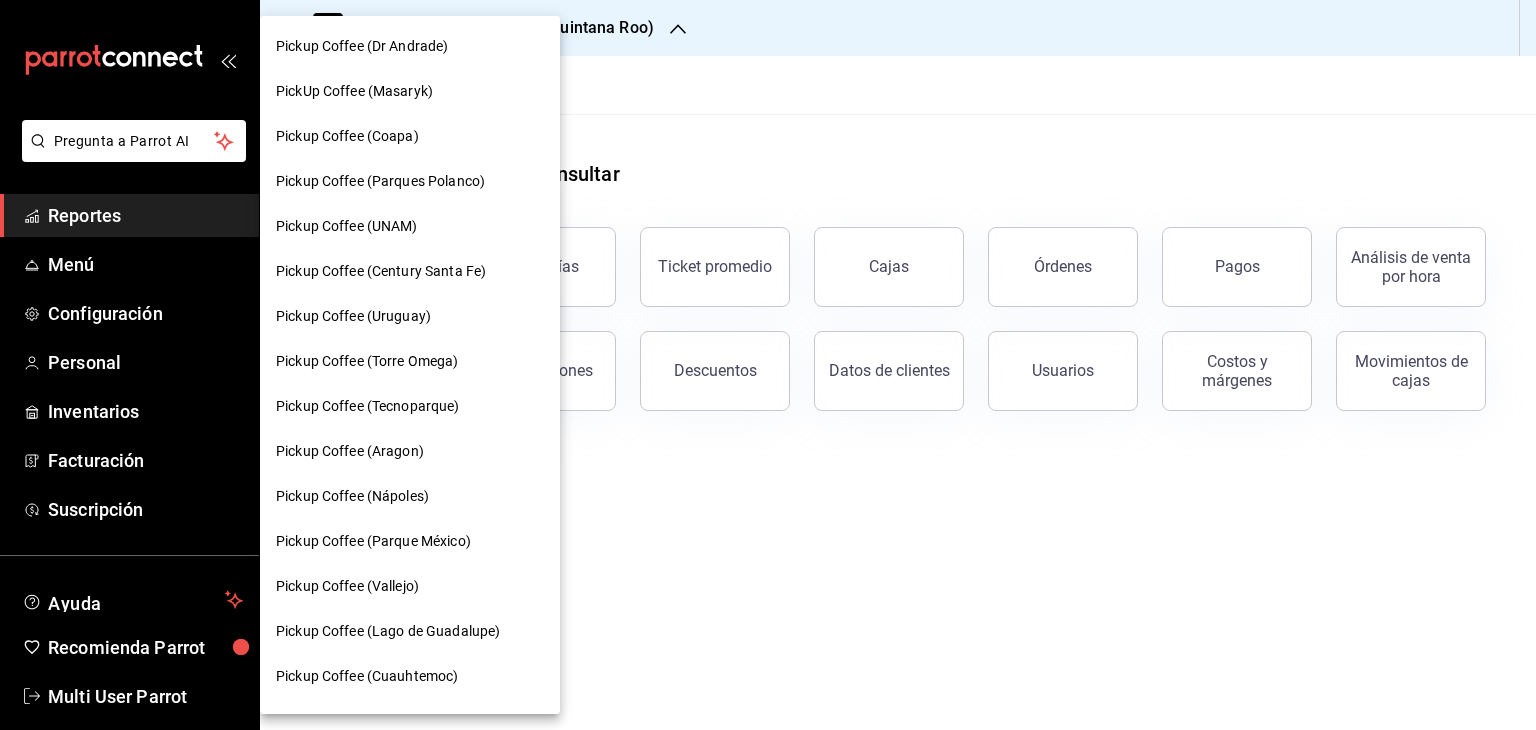 click on "Pickup Coffee (UNAM)" at bounding box center [347, 226] 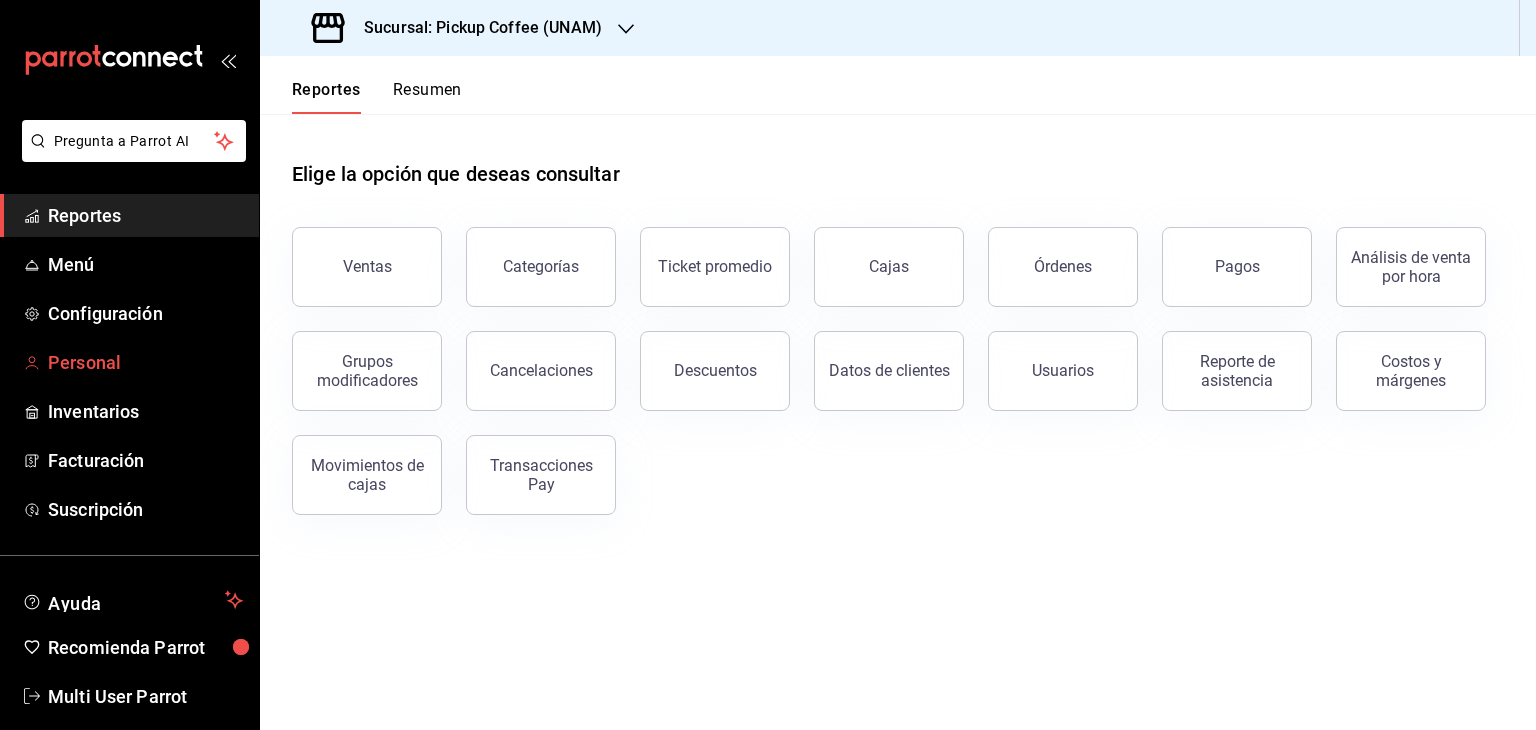 click on "Personal" at bounding box center (145, 362) 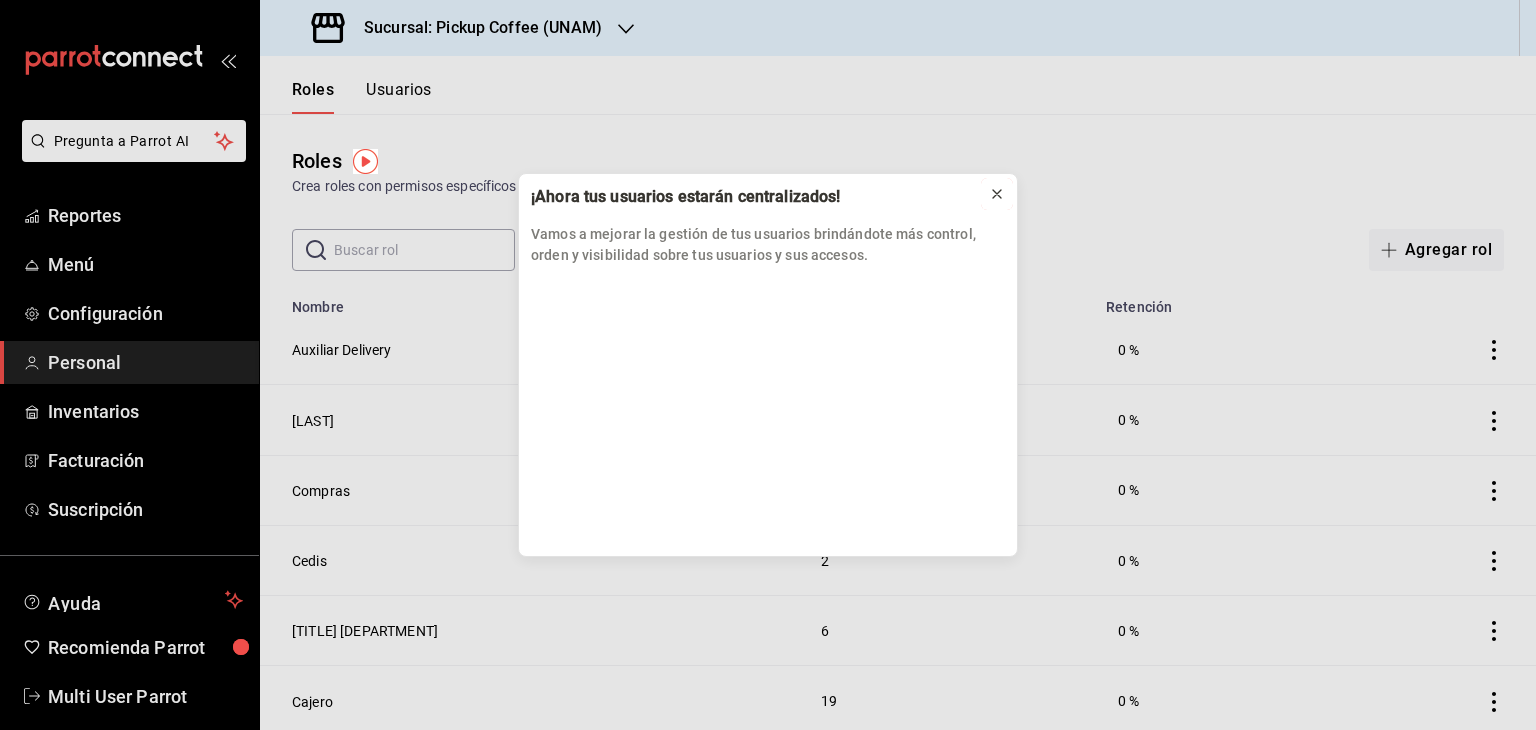 click 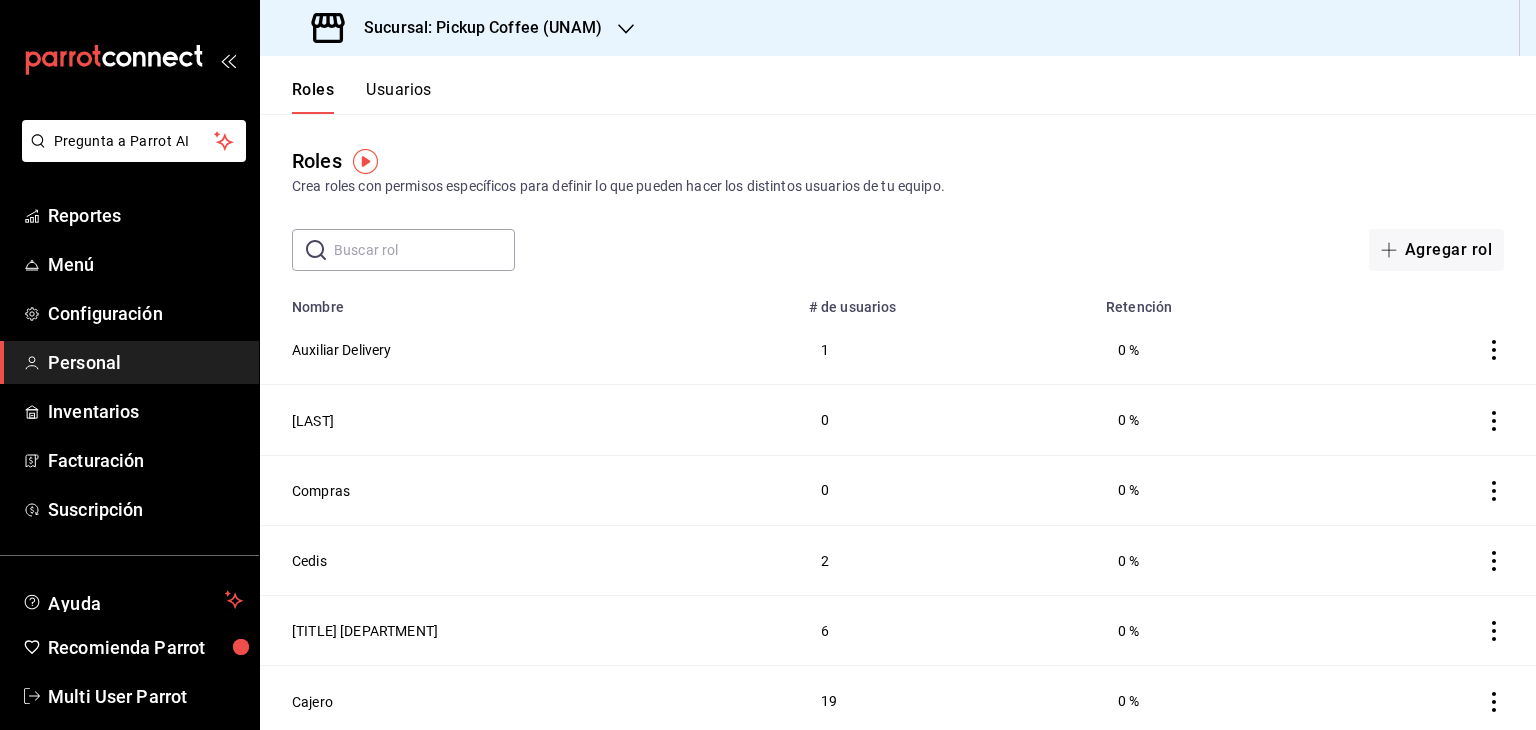 click on "Usuarios" at bounding box center [399, 97] 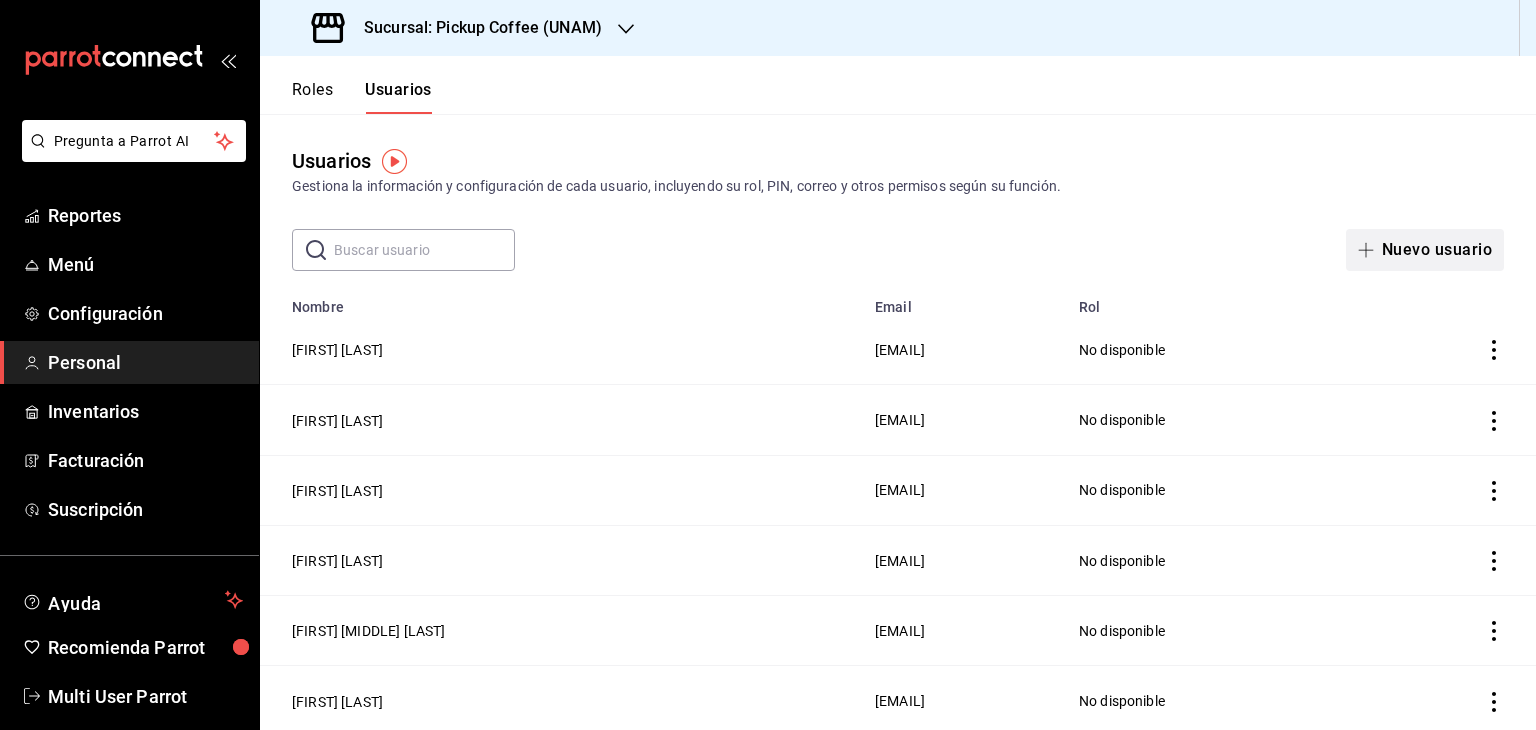 click on "Nuevo usuario" at bounding box center [1425, 250] 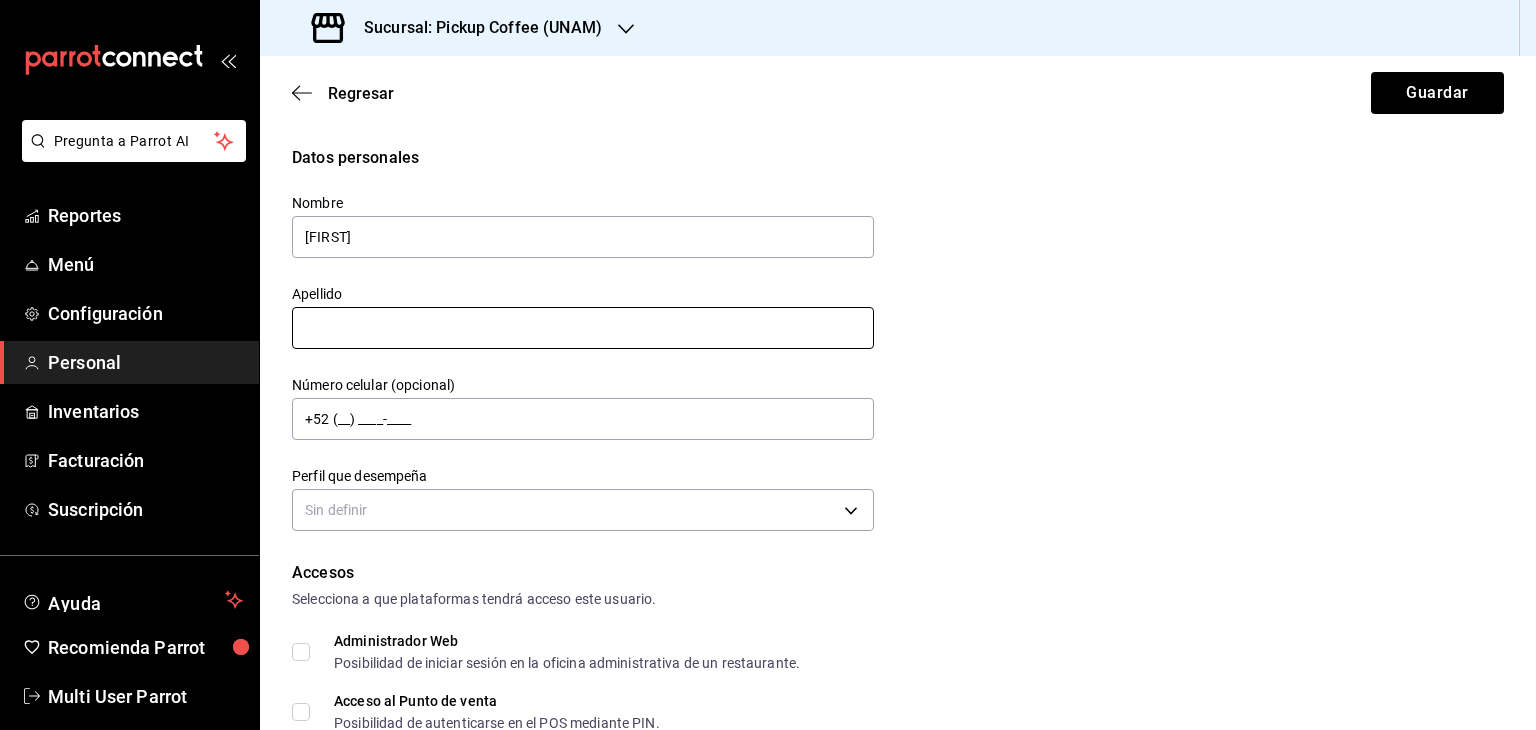 type on "[FIRST]" 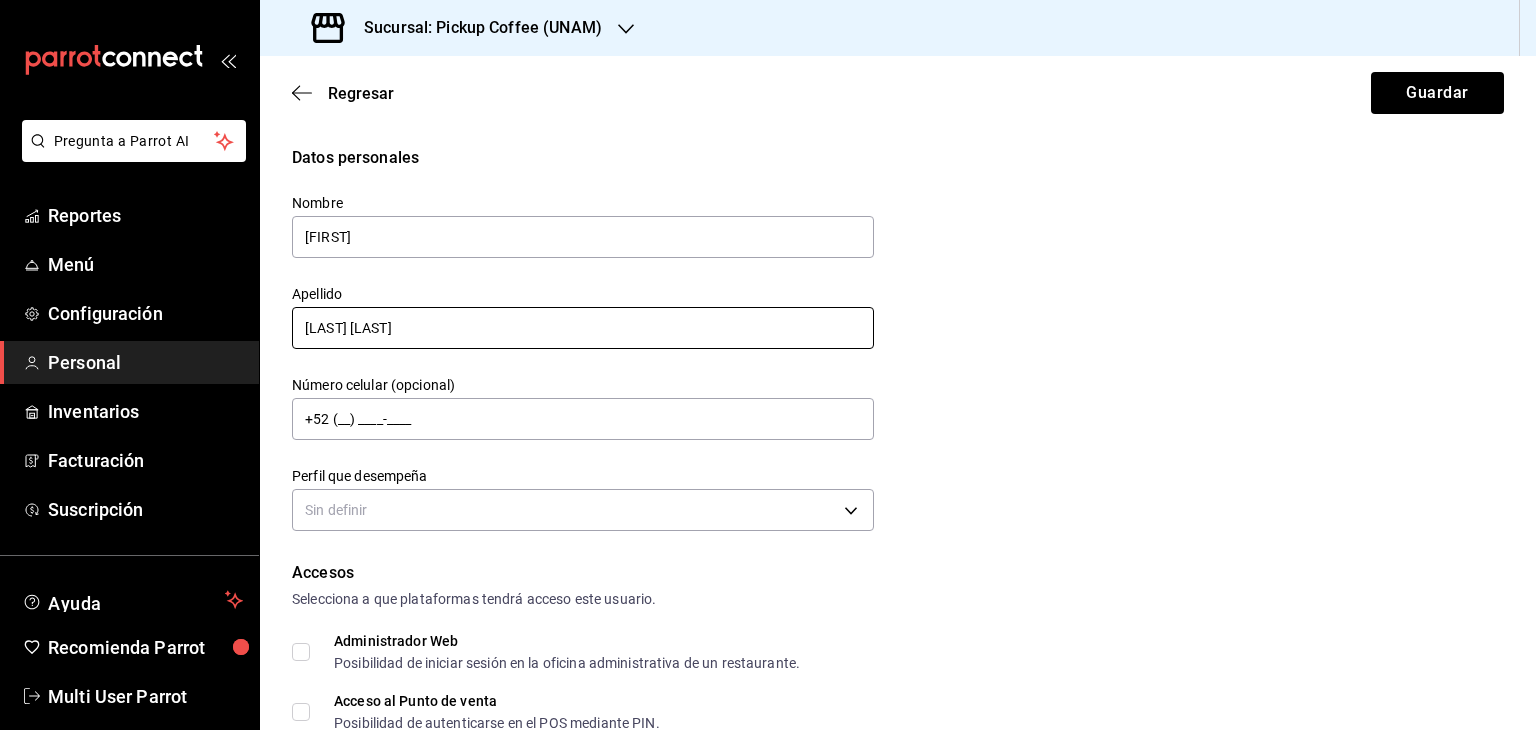 type on "[LAST] [LAST]" 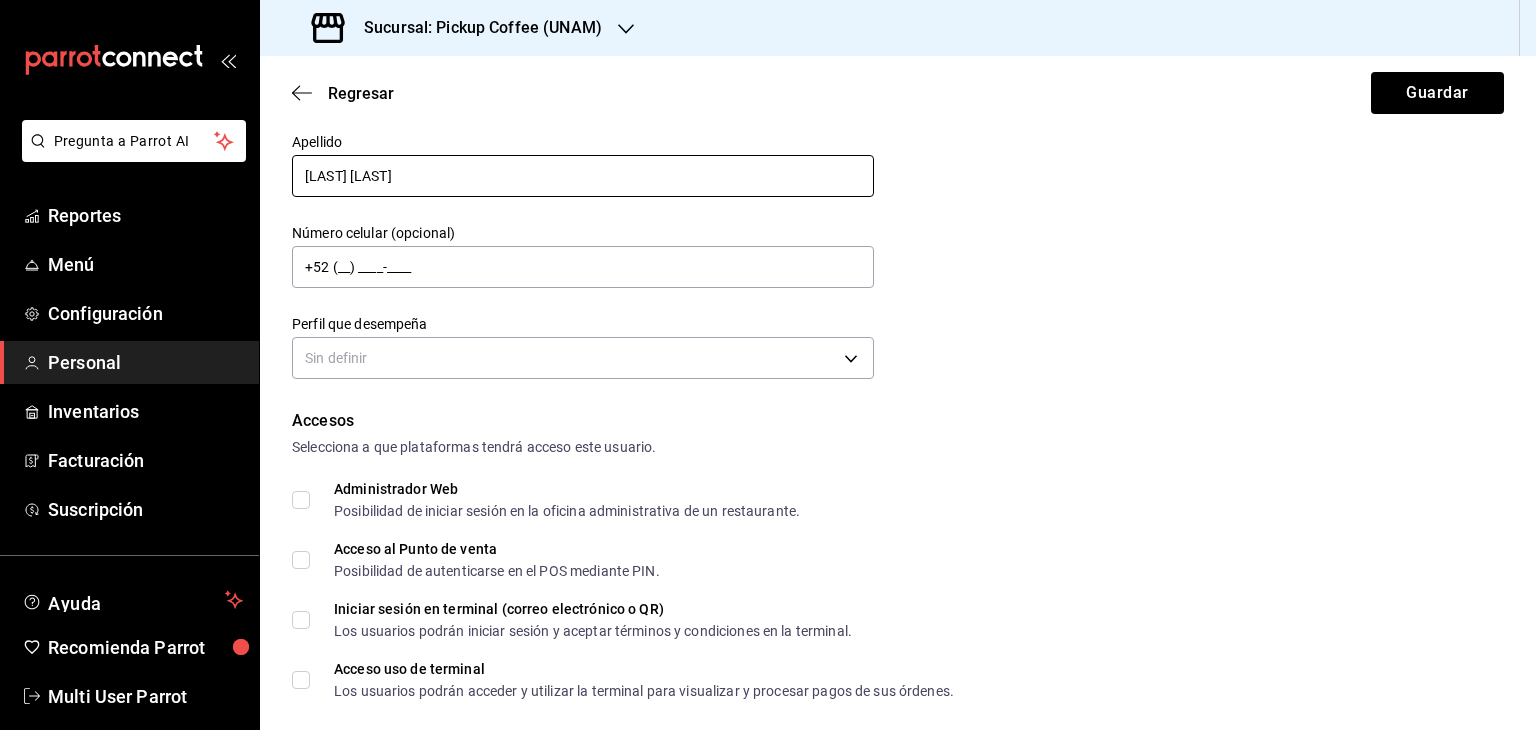 scroll, scrollTop: 152, scrollLeft: 0, axis: vertical 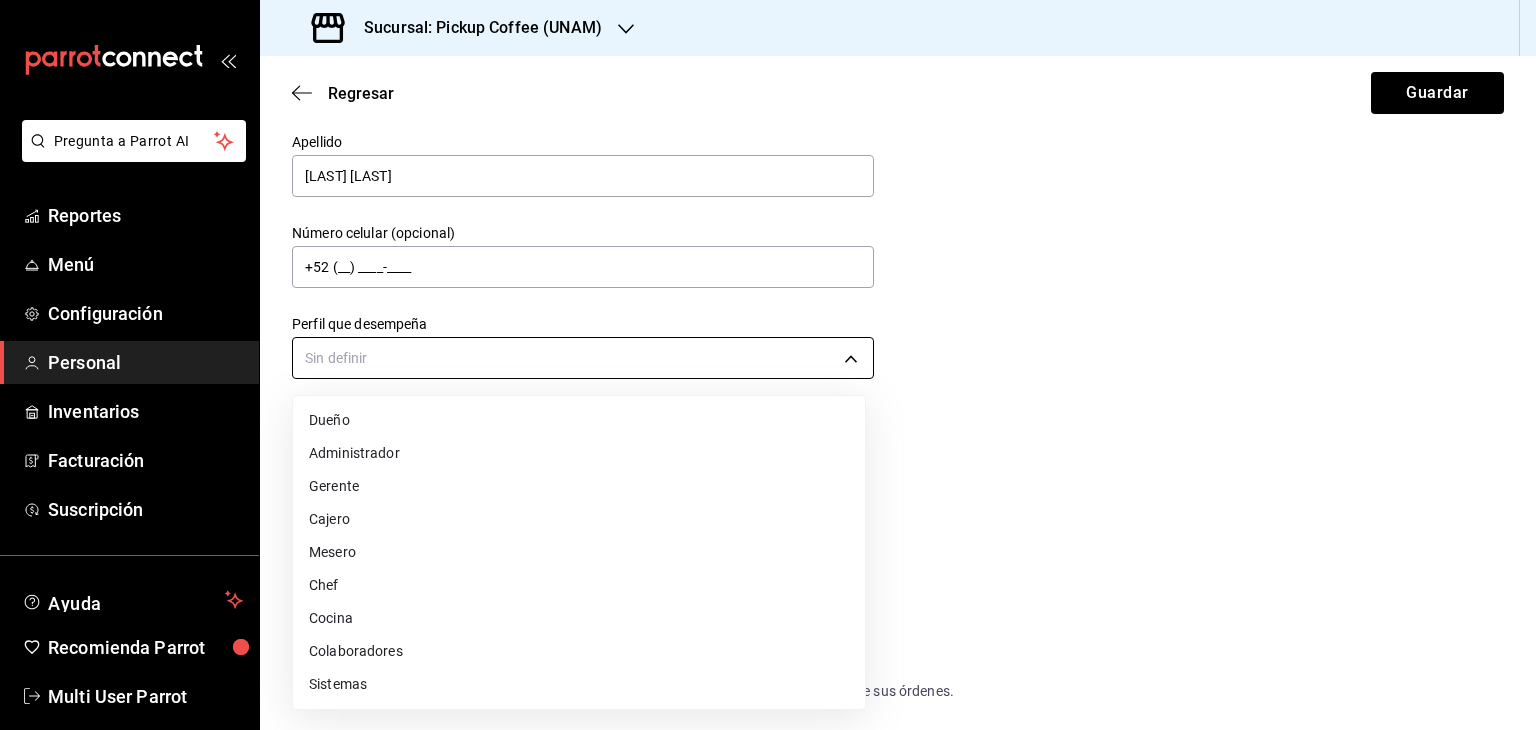 click on "Datos personales Nombre [FIRST] Apellido [LAST] [LAST] Número celular (opcional) +52 (__) ____-____ Perfil que desempeña Sin definir Accesos Selecciona a que plataformas tendrá acceso este usuario. Administrador Web Posibilidad de iniciar sesión en la oficina administrativa de un restaurante. Acceso al Punto de venta Posibilidad de autenticarse en el POS mediante PIN. Iniciar sesión en terminal (correo electrónico o QR) Los usuarios podrán iniciar sesión y aceptar términos y condiciones en la terminal. Acceso uso de terminal Los usuarios podrán acceder y utilizar la terminal para visualizar y procesar pagos de sus órdenes. Correo electrónico Se volverá obligatorio al tener ciertos accesos activados. Contraseña Contraseña Repetir contraseña Repetir contraseña PIN" at bounding box center [768, 365] 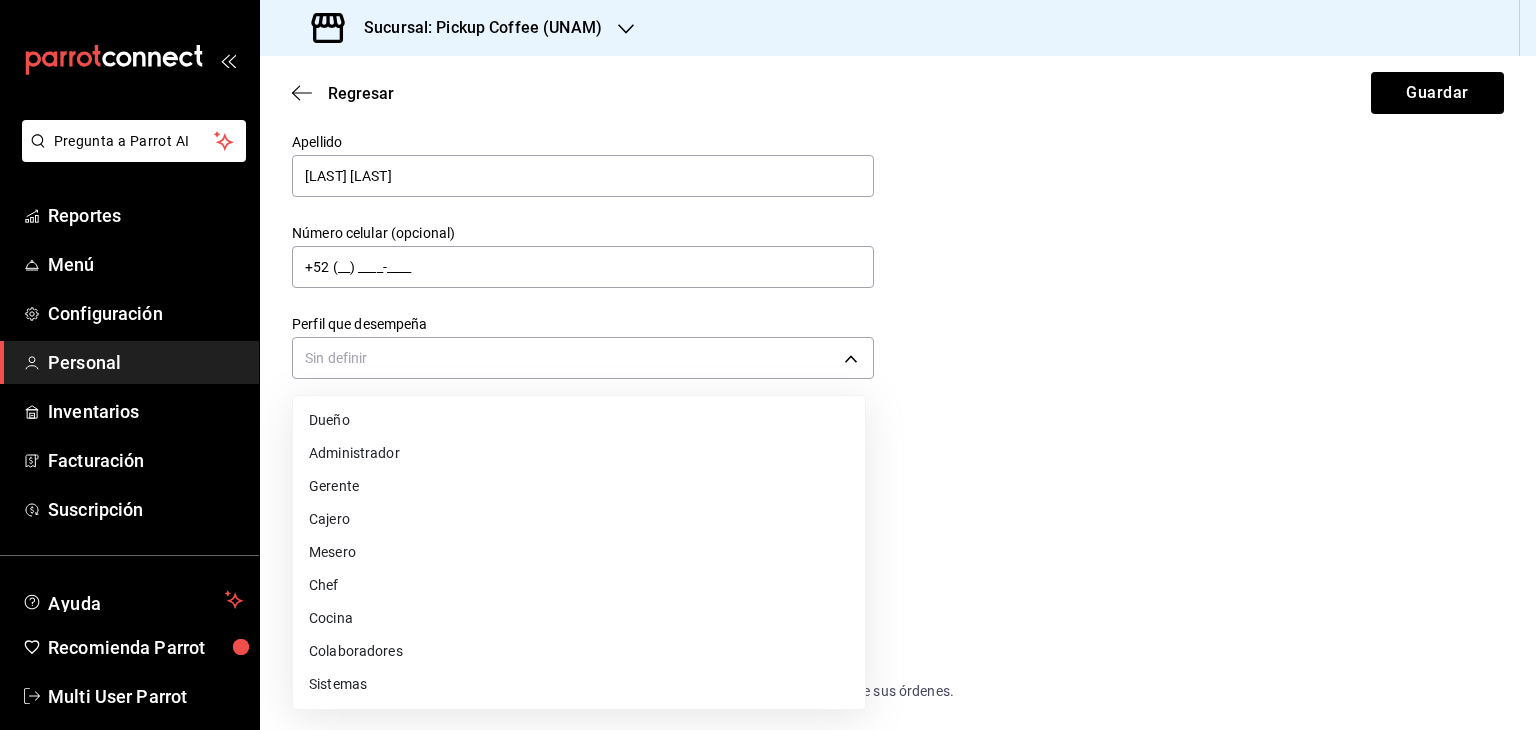 click on "Cajero" at bounding box center (579, 519) 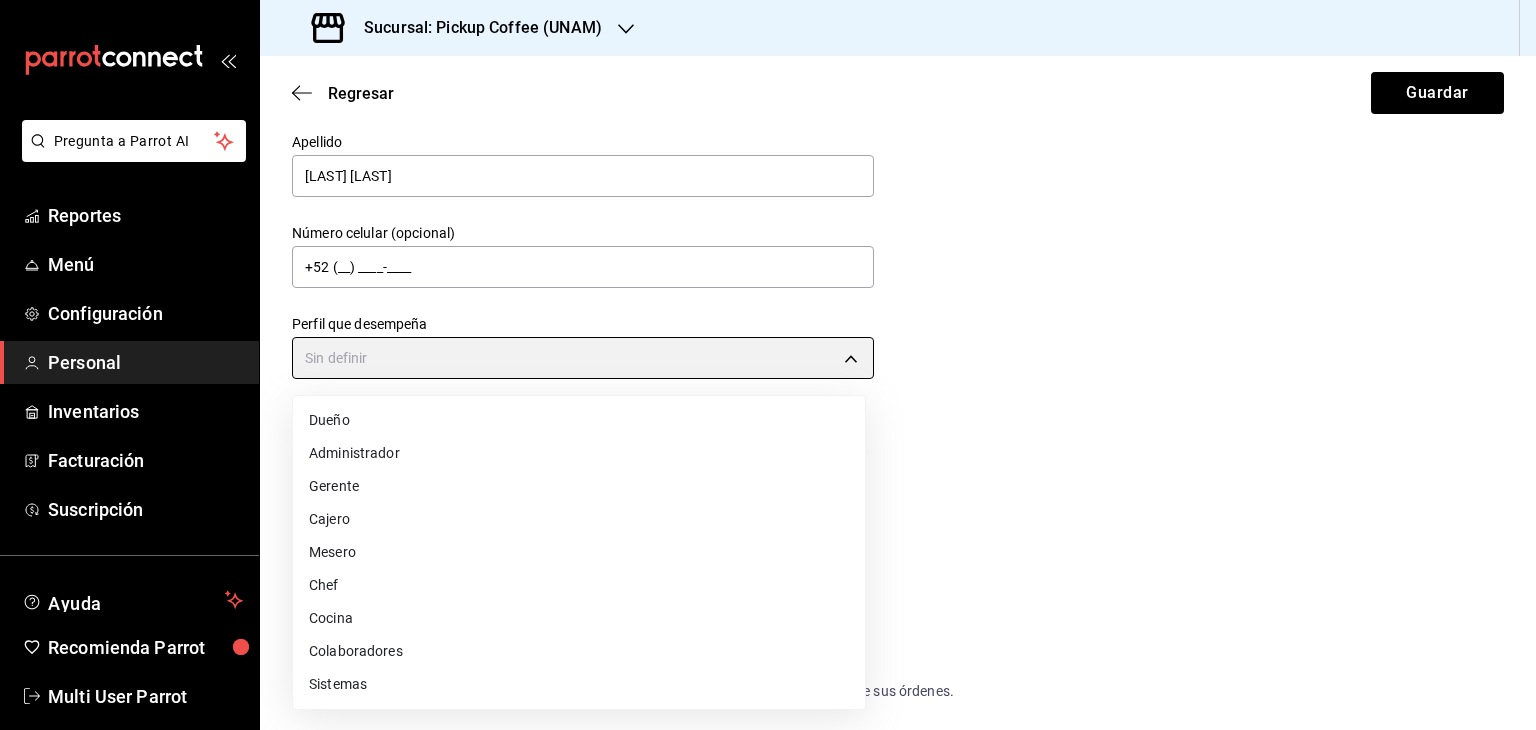 type on "CASHIER" 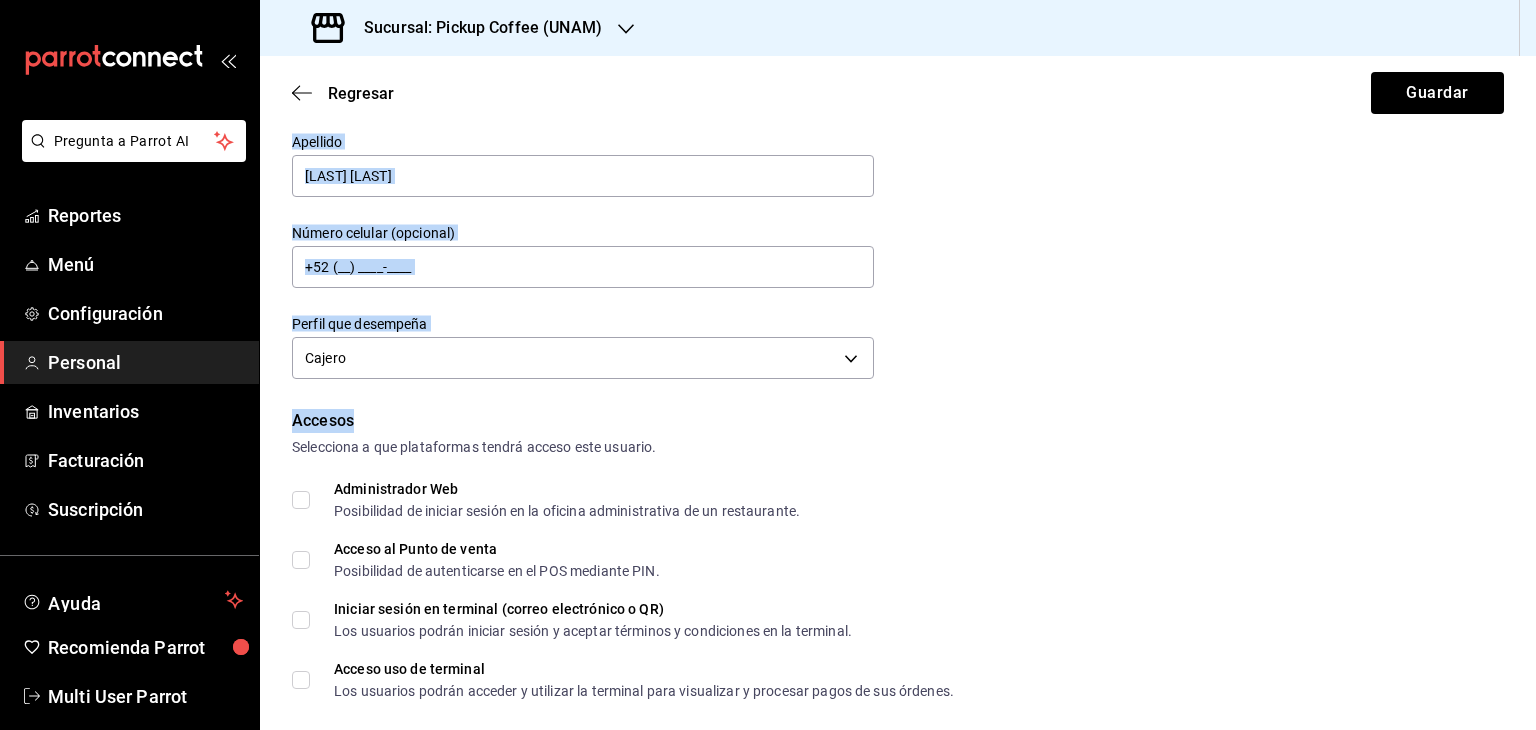 drag, startPoint x: 984, startPoint y: 404, endPoint x: 1071, endPoint y: 41, distance: 373.28006 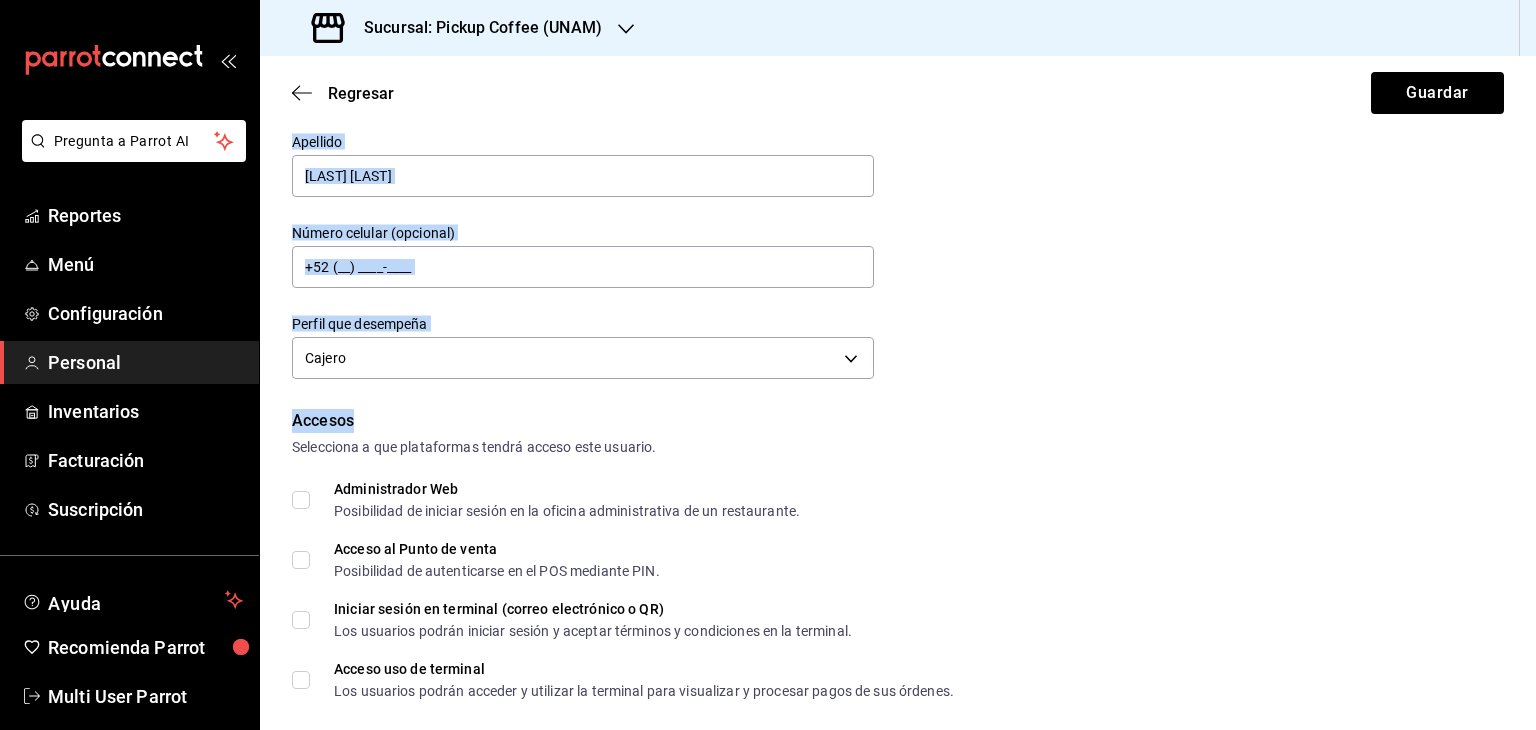 click on "Sucursal: Pickup Coffee (UNAM) Regresar Guardar Datos personales Nombre [FIRST] Apellido [LAST] [LAST] Número celular (opcional) +52 (__) ____-____ Perfil que desempeña Cajero CASHIER Accesos Selecciona a que plataformas tendrá acceso este usuario. Administrador Web Posibilidad de iniciar sesión en la oficina administrativa de un restaurante. Acceso al Punto de venta Posibilidad de autenticarse en el POS mediante PIN. Iniciar sesión en terminal (correo electrónico o QR) Los usuarios podrán iniciar sesión y aceptar términos y condiciones en la terminal. Acceso uso de terminal Los usuarios podrán acceder y utilizar la terminal para visualizar y procesar pagos de sus órdenes. Correo electrónico Se volverá obligatorio al tener ciertos accesos activados. Contraseña Contraseña Repetir contraseña Repetir contraseña PIN Validar PIN Generar PIN automático Notificaciones Selecciona que notificaciones quieres que reciba este usuario. Corte de Caja Plan de Suscripción Roles" at bounding box center [898, 365] 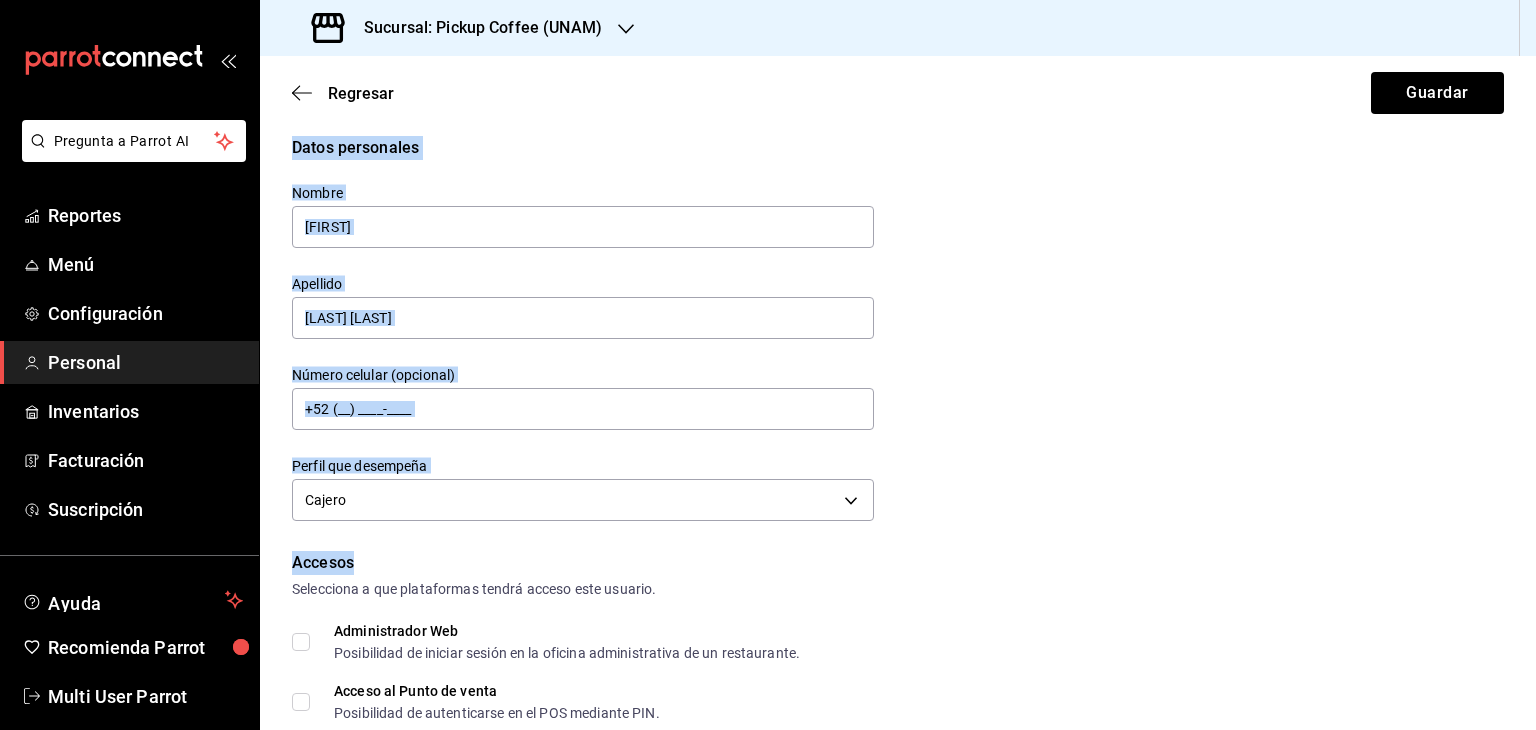 click on "Datos personales Nombre [FIRST] Apellido [LAST] [LAST] Número celular (opcional) +52 (__) ____-____ Perfil que desempeña Cajero CASHIER" at bounding box center [898, 331] 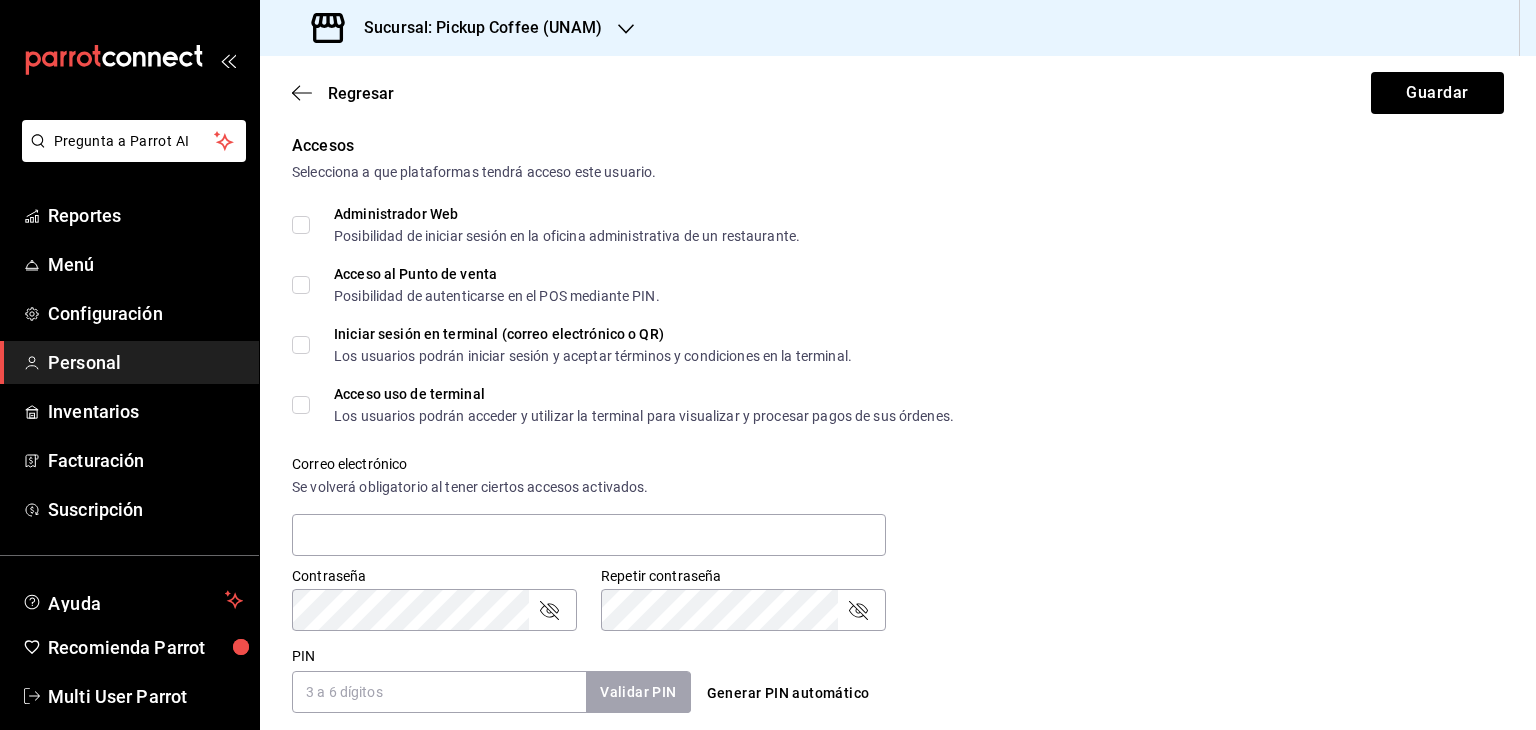 scroll, scrollTop: 426, scrollLeft: 0, axis: vertical 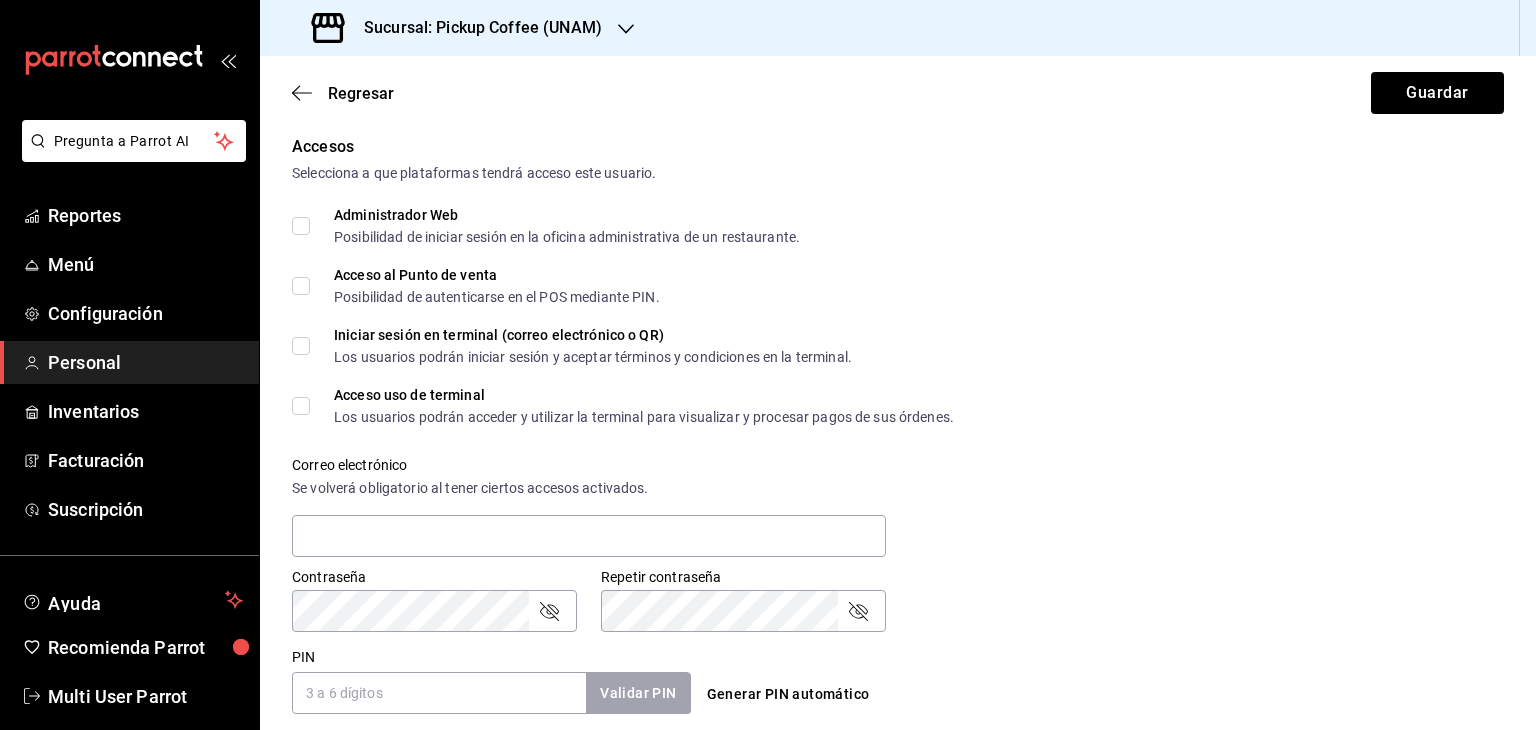 click on "Acceso al Punto de venta Posibilidad de autenticarse en el POS mediante PIN." at bounding box center [301, 286] 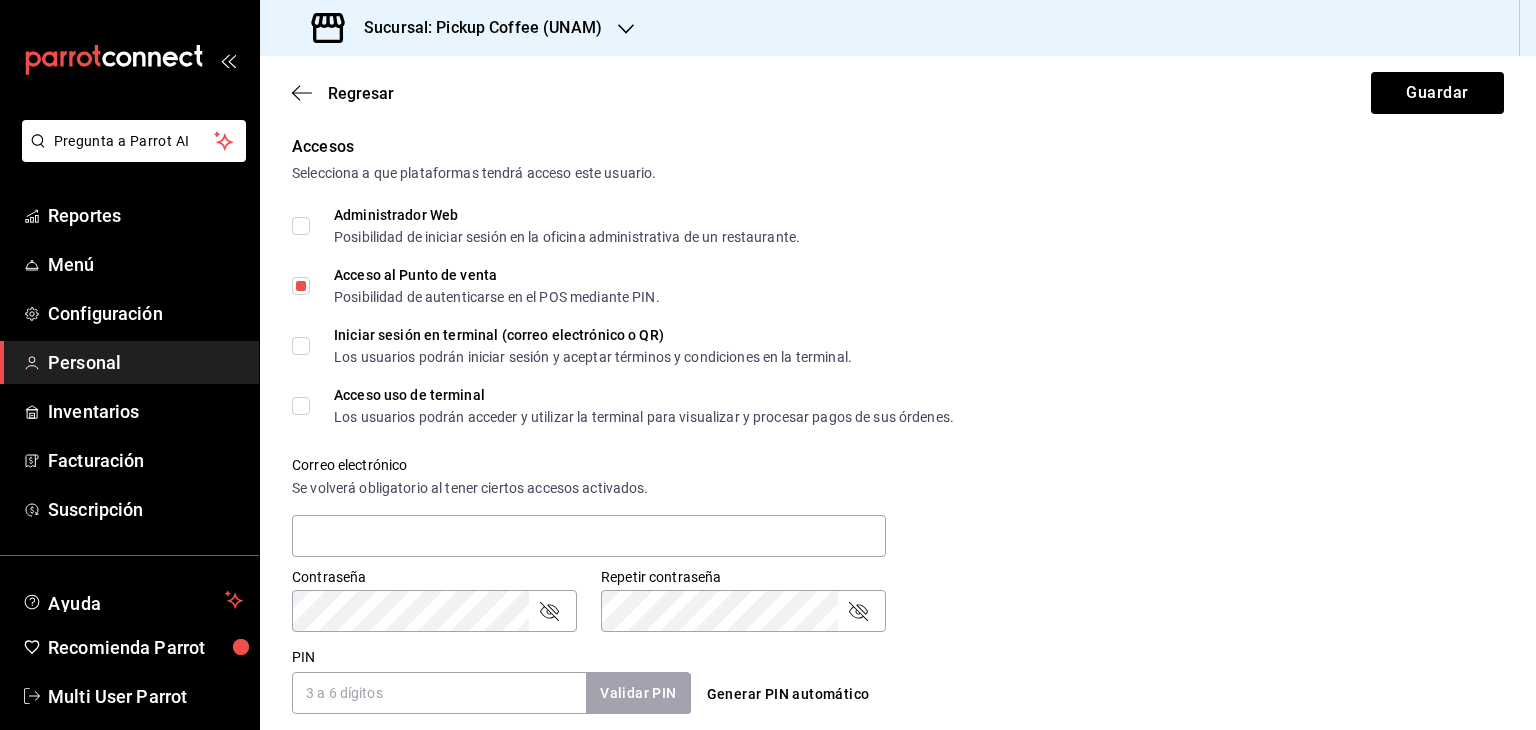 scroll, scrollTop: 656, scrollLeft: 0, axis: vertical 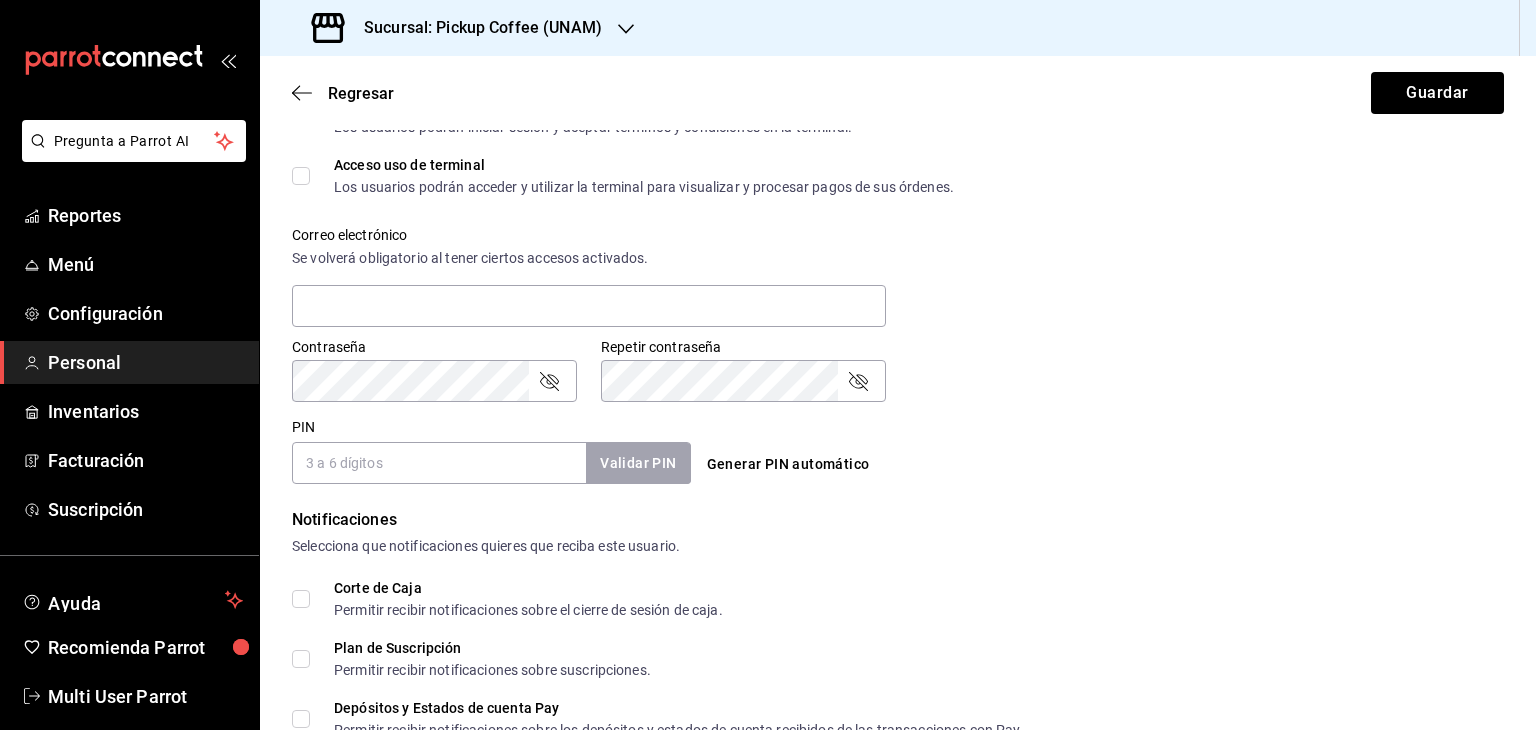 click on "PIN" at bounding box center [439, 463] 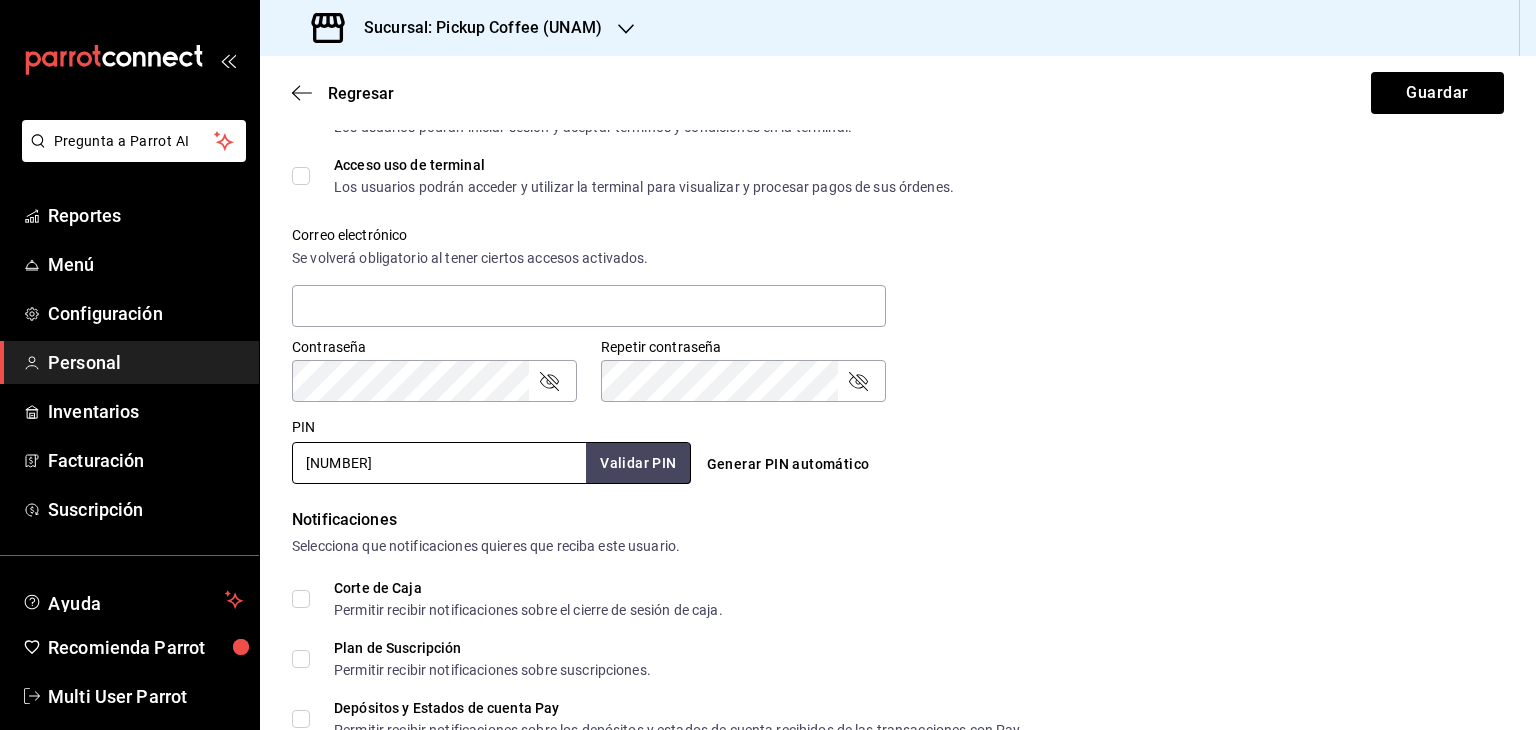 scroll, scrollTop: 868, scrollLeft: 0, axis: vertical 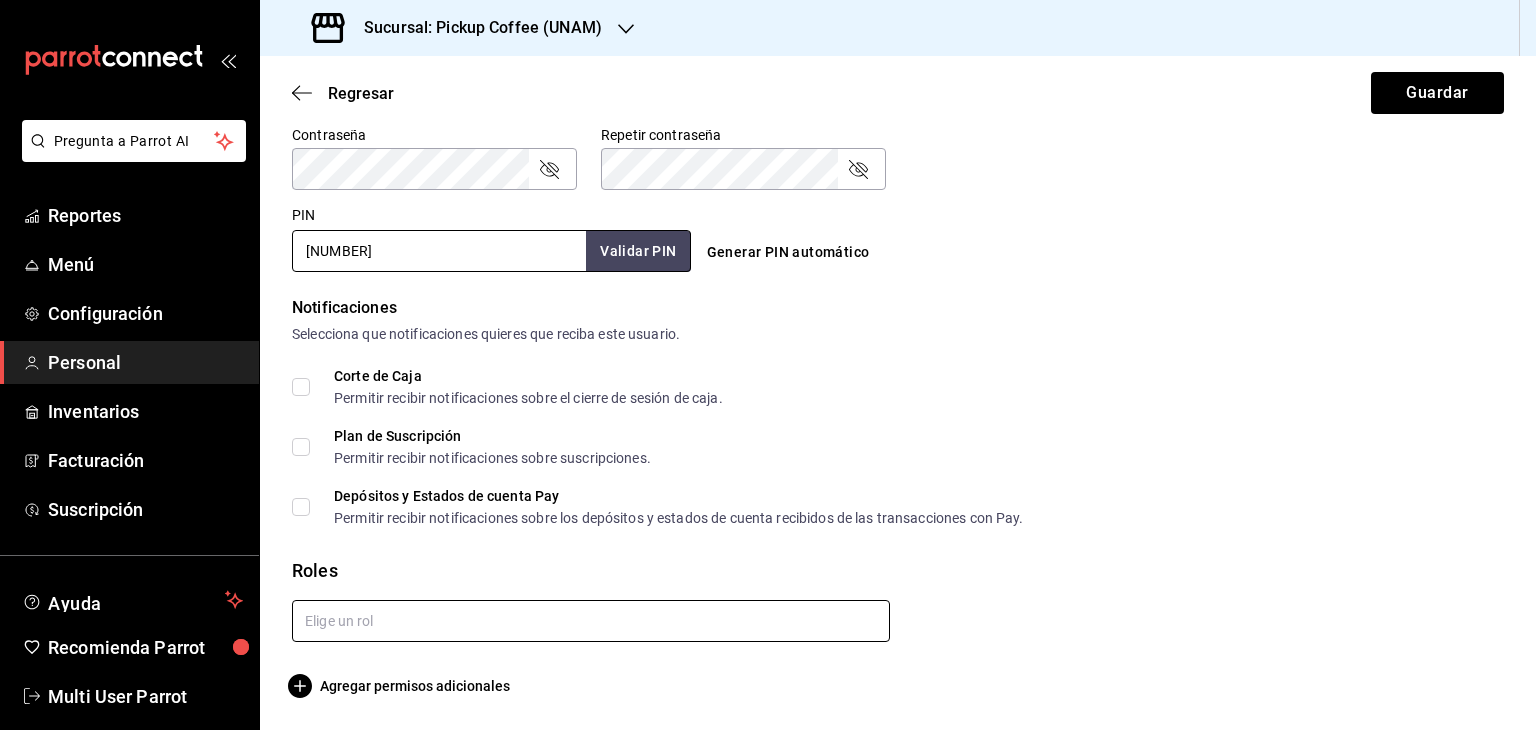 type on "[NUMBER]" 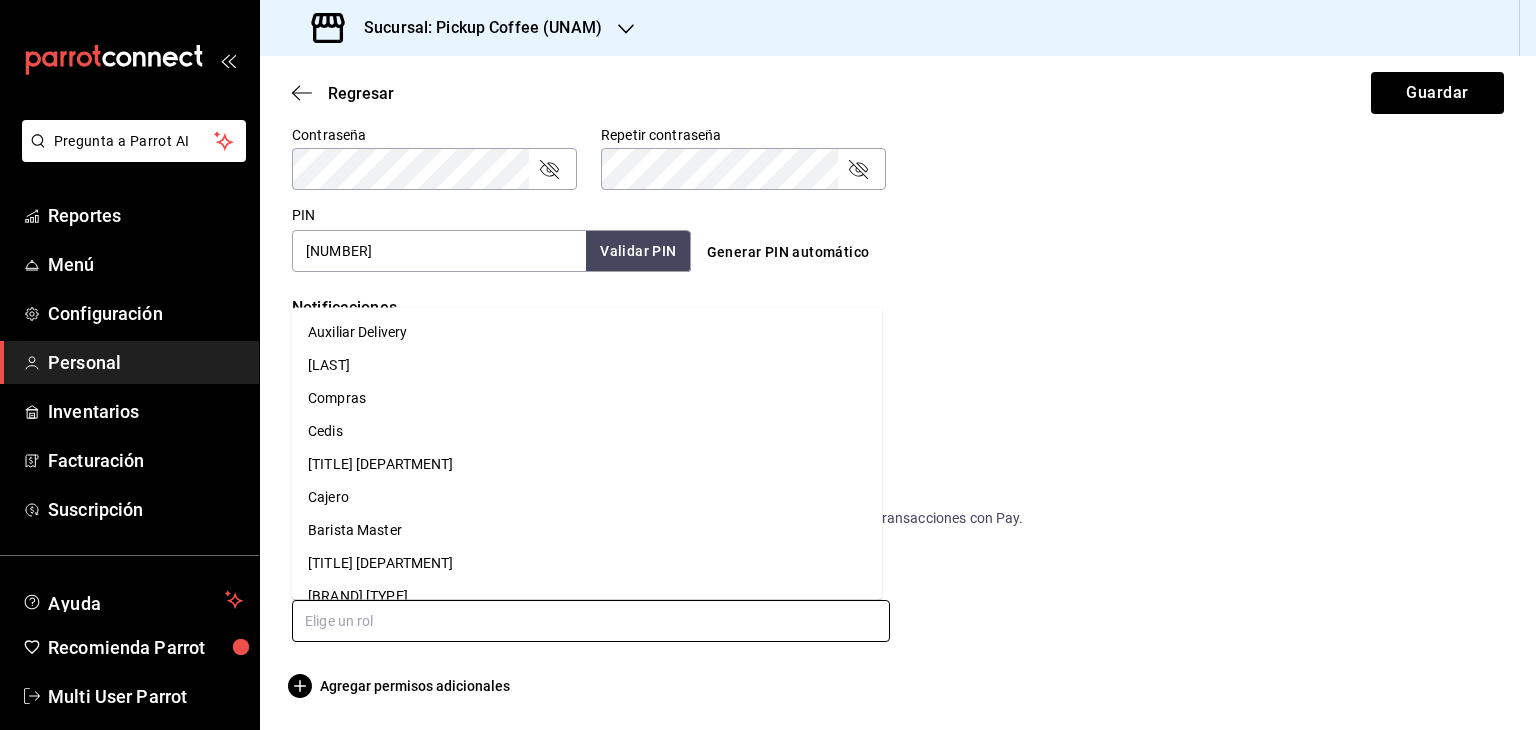 click at bounding box center (591, 621) 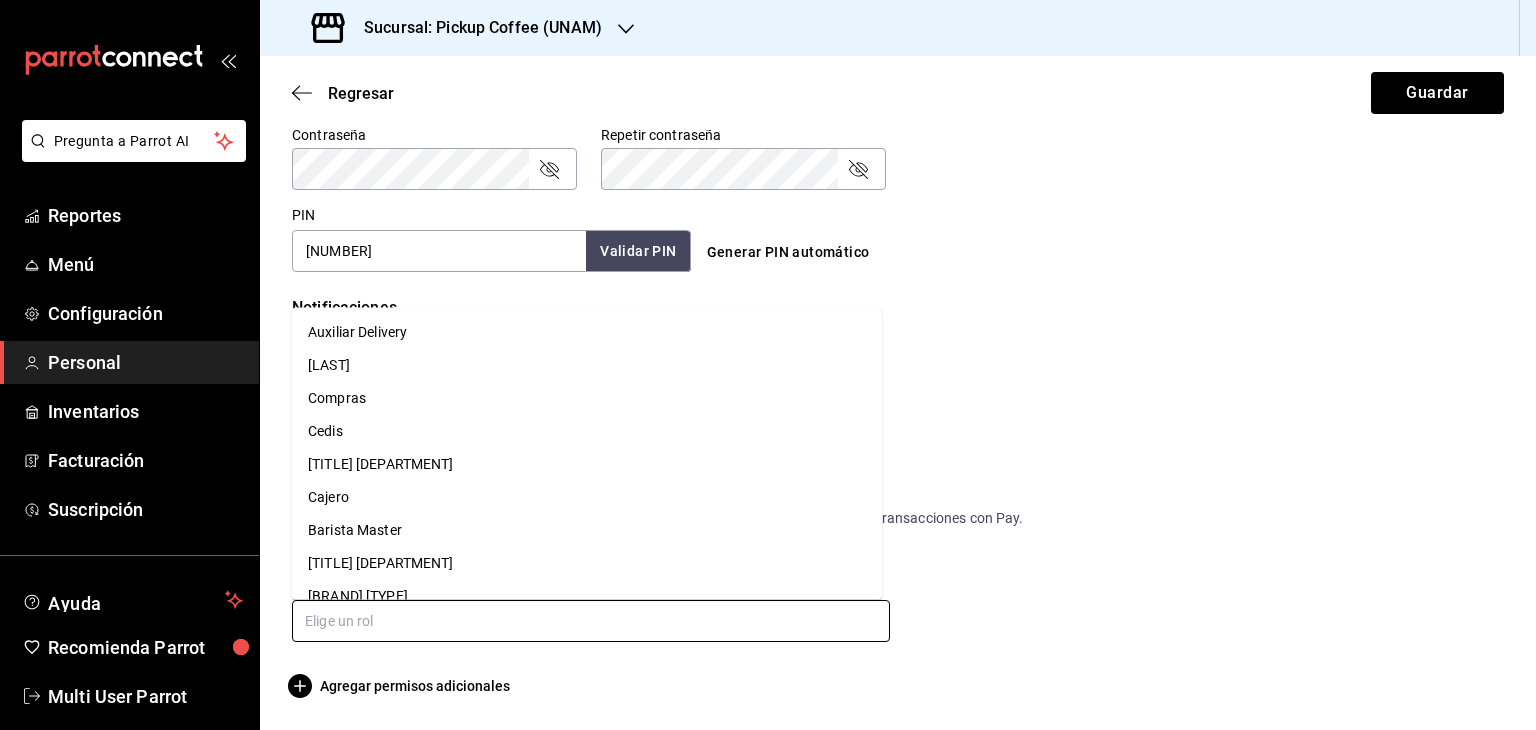 click on "Cajero" at bounding box center (587, 497) 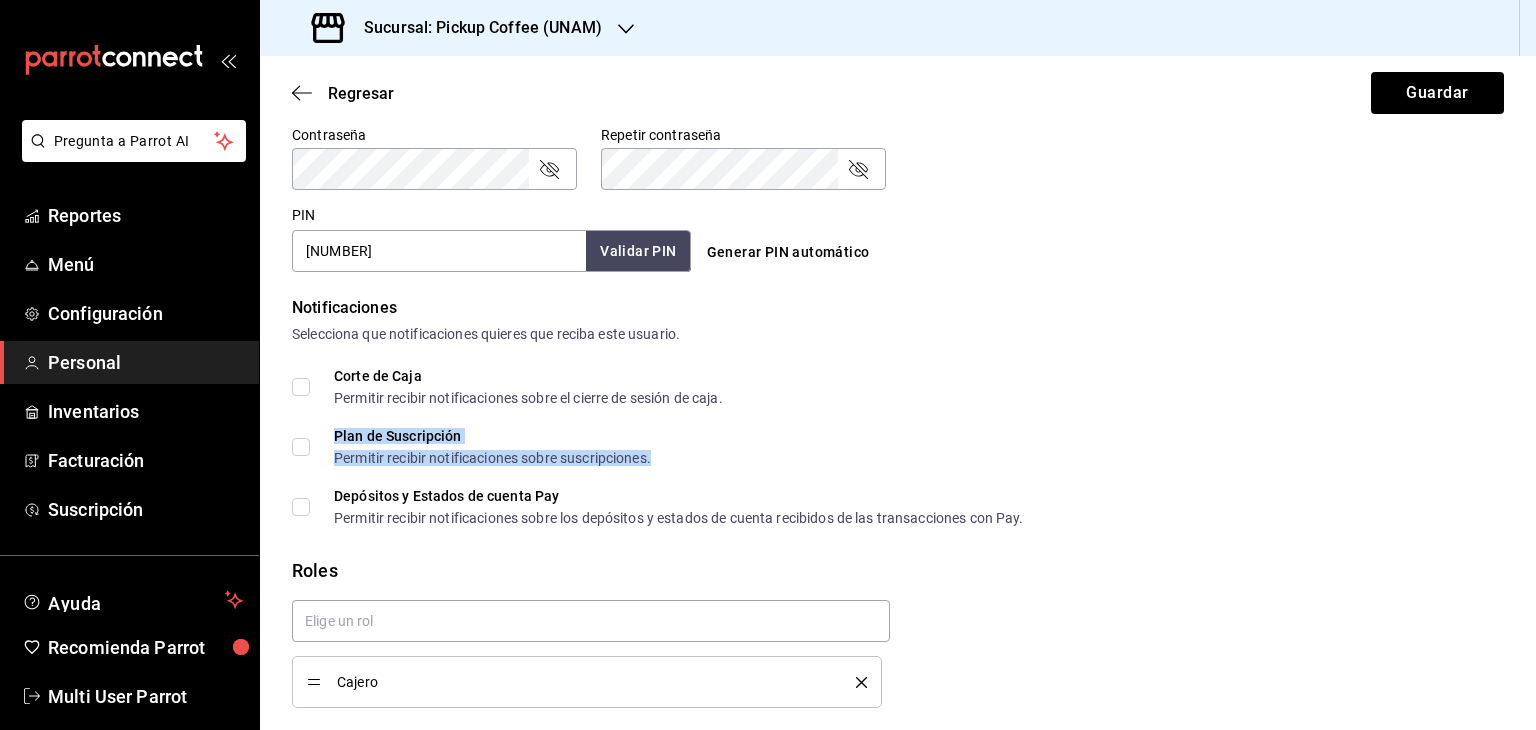 drag, startPoint x: 1121, startPoint y: 425, endPoint x: 1140, endPoint y: 389, distance: 40.706264 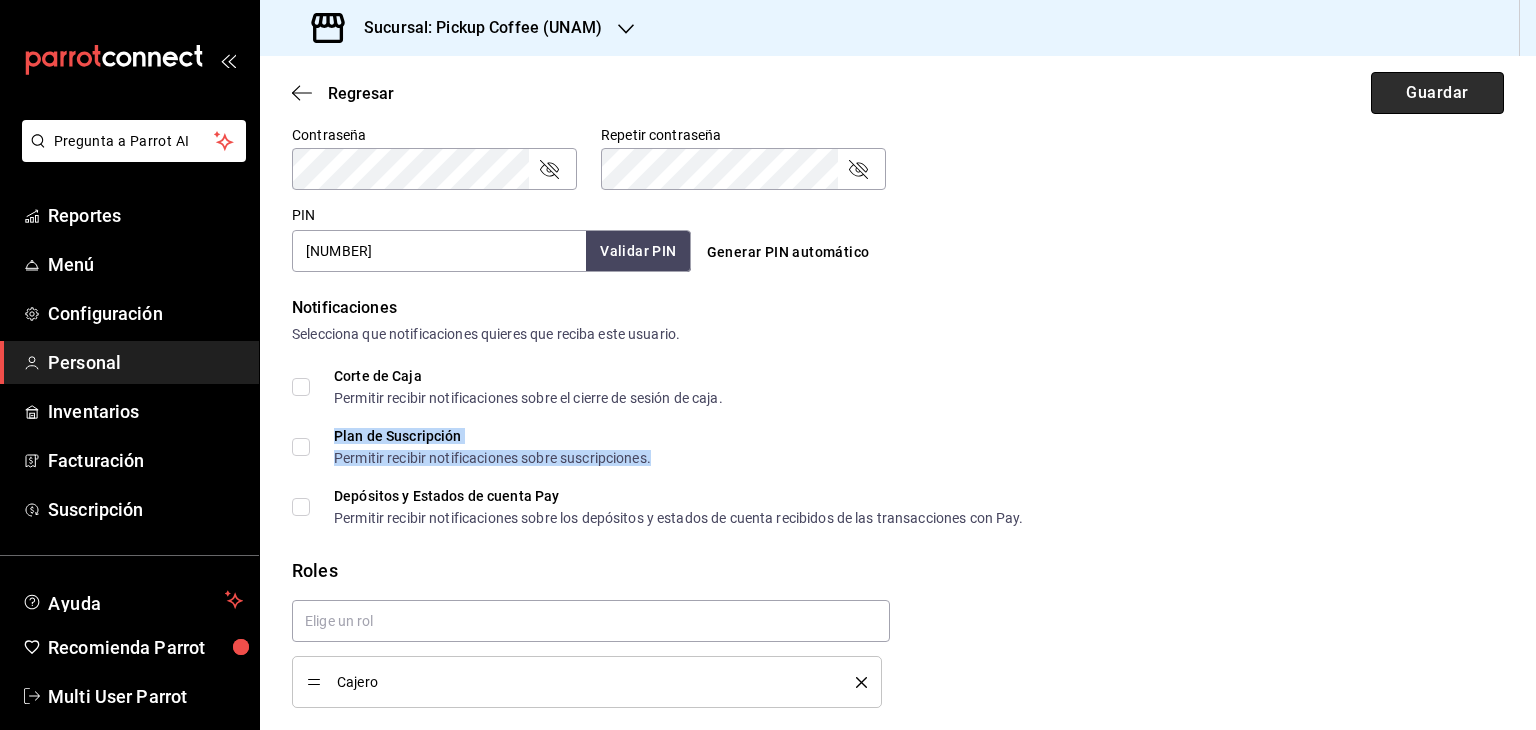 click on "Guardar" at bounding box center [1437, 93] 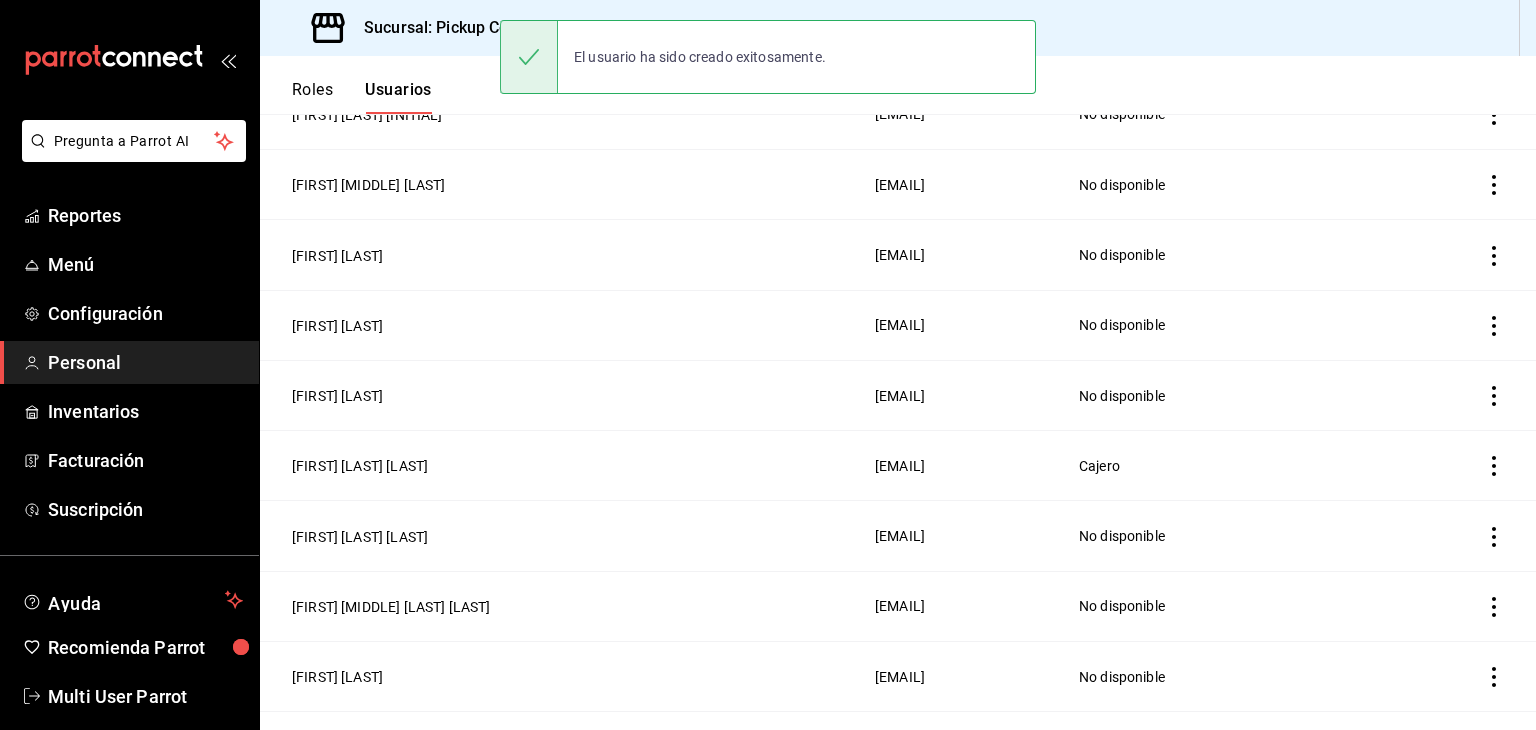 scroll, scrollTop: 939, scrollLeft: 0, axis: vertical 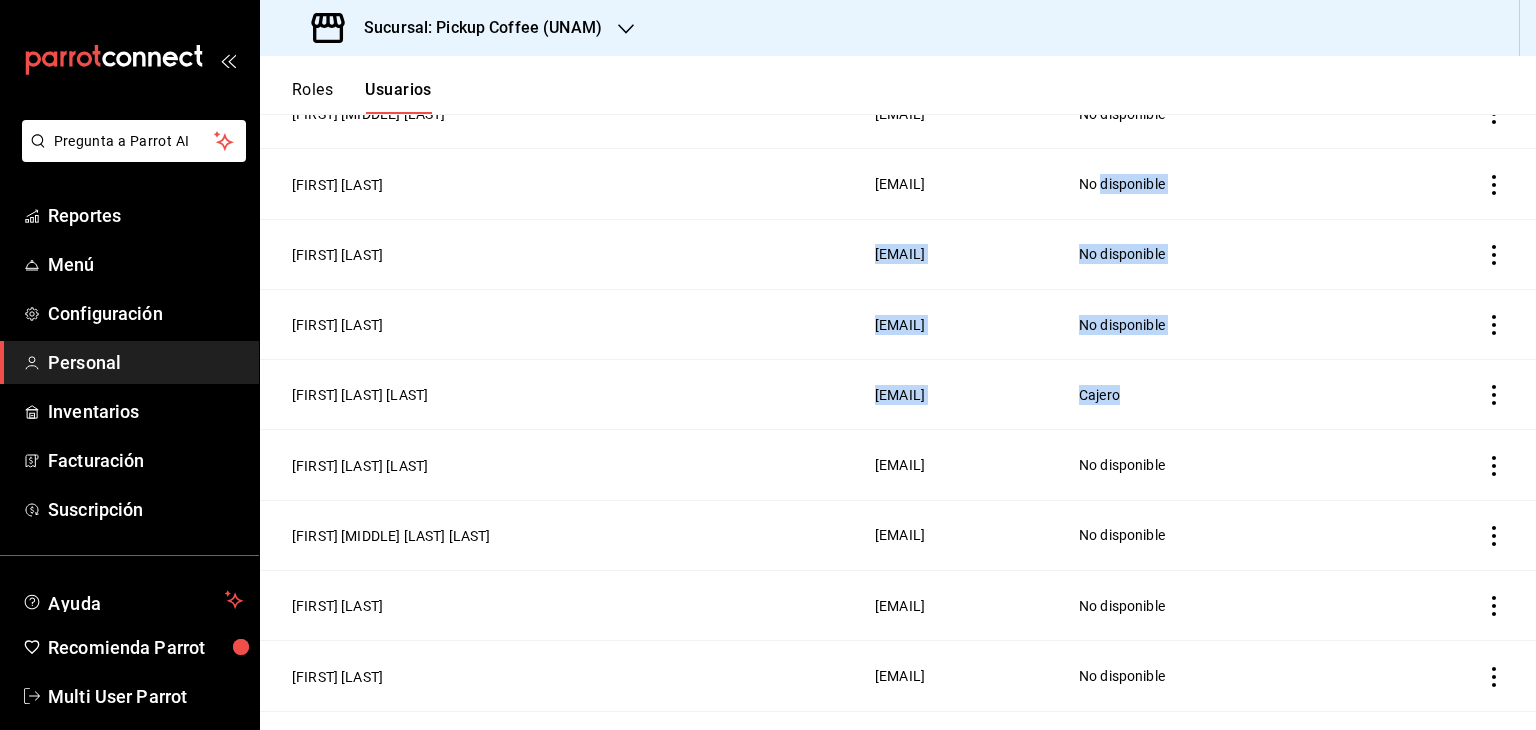 drag, startPoint x: 1265, startPoint y: 179, endPoint x: 1392, endPoint y: 537, distance: 379.8592 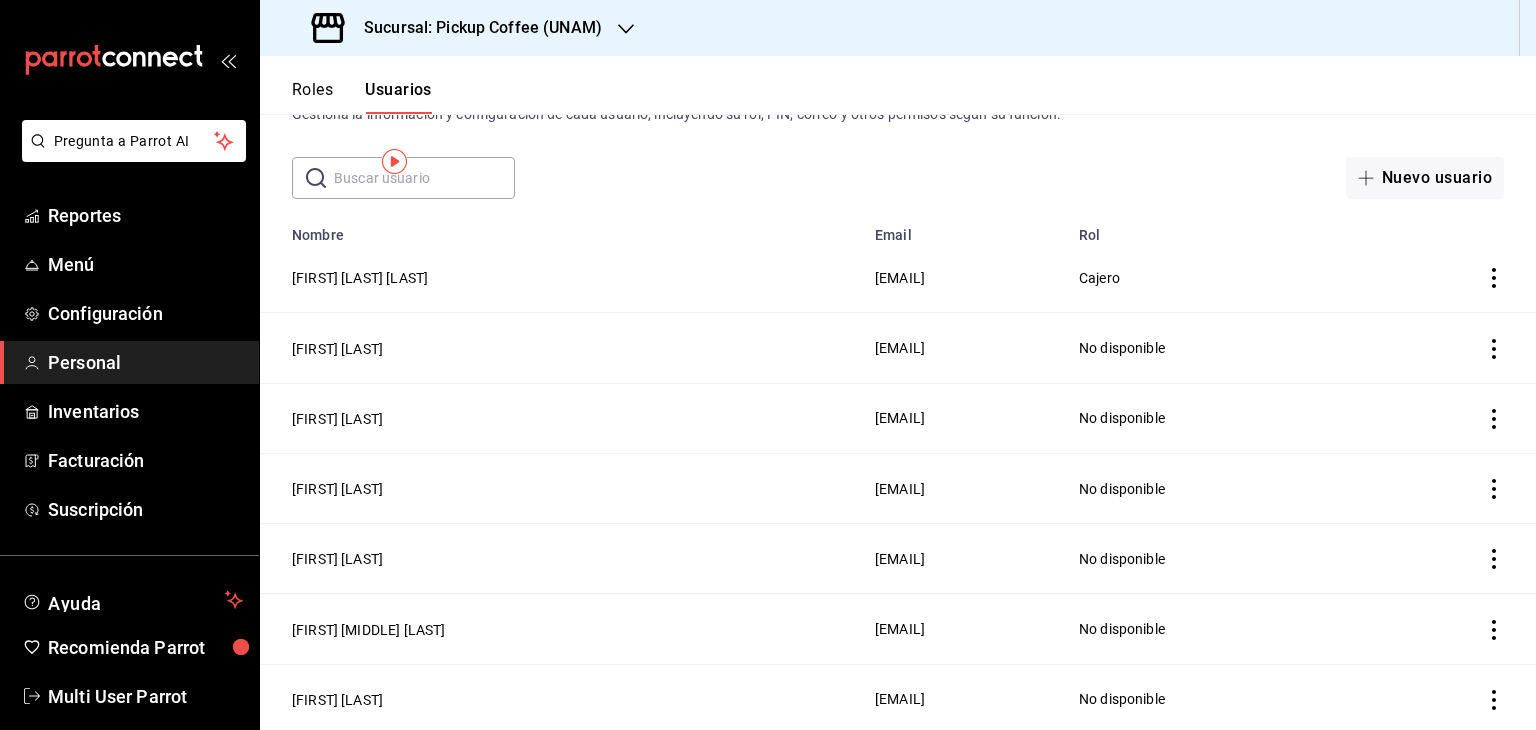 scroll, scrollTop: 0, scrollLeft: 0, axis: both 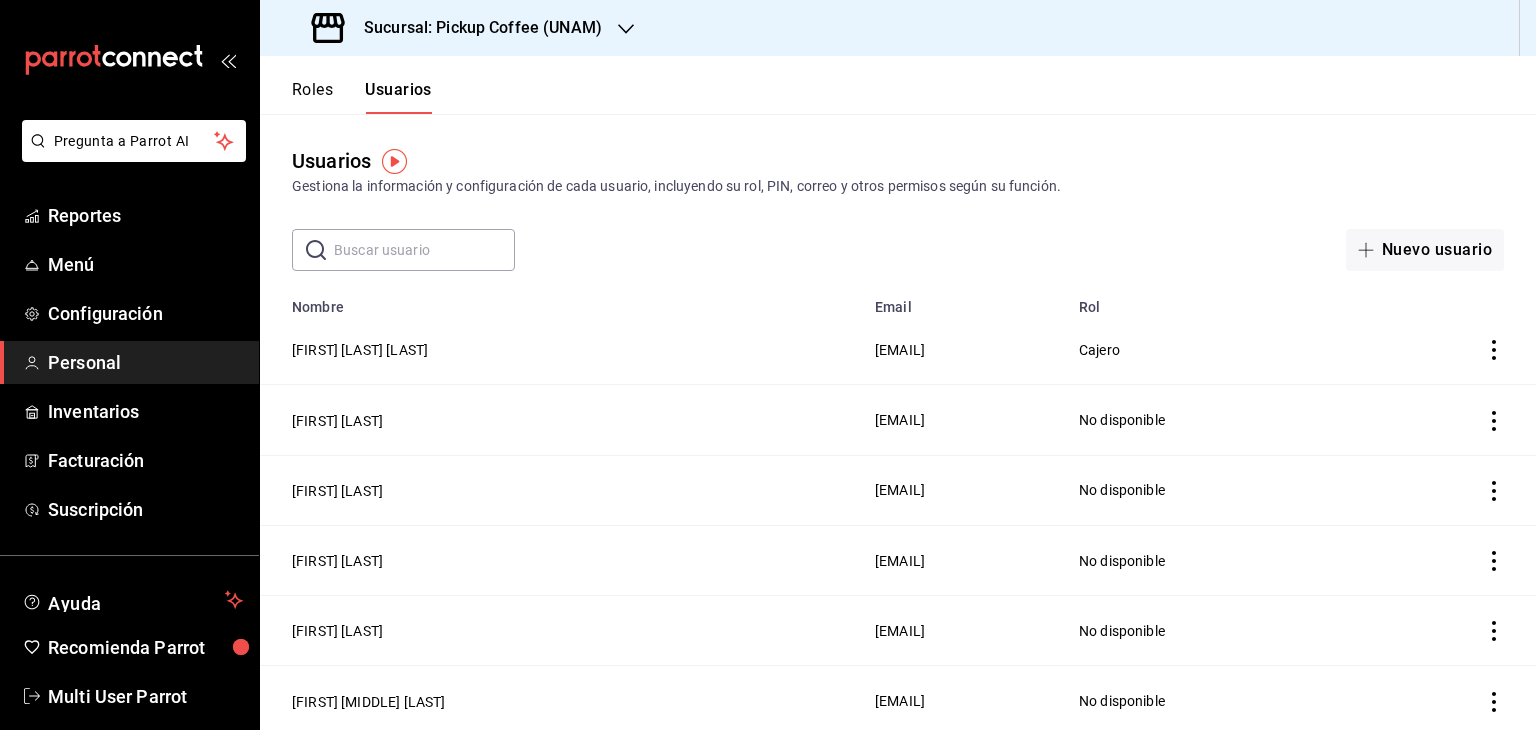 click at bounding box center (424, 250) 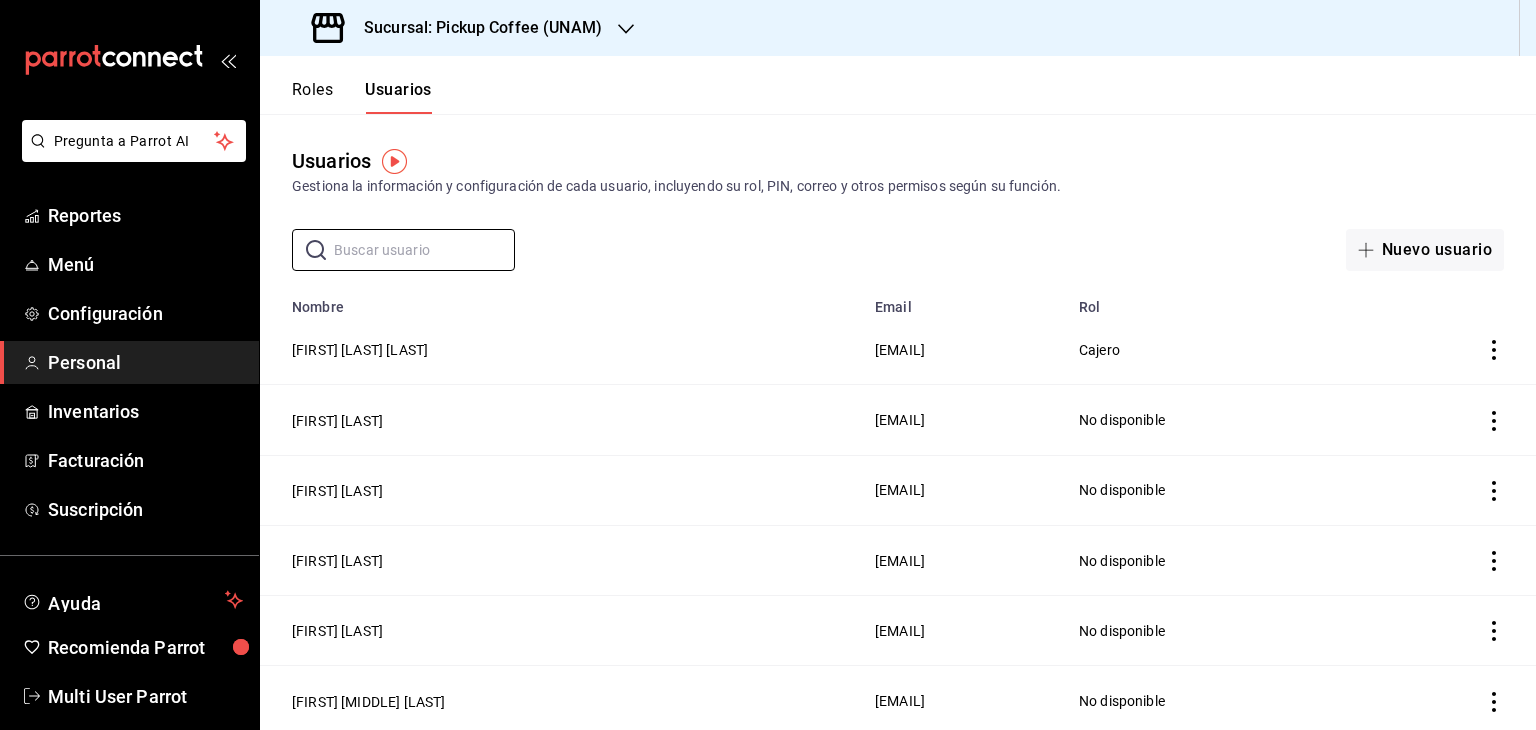 drag, startPoint x: 394, startPoint y: 245, endPoint x: 1009, endPoint y: 215, distance: 615.73126 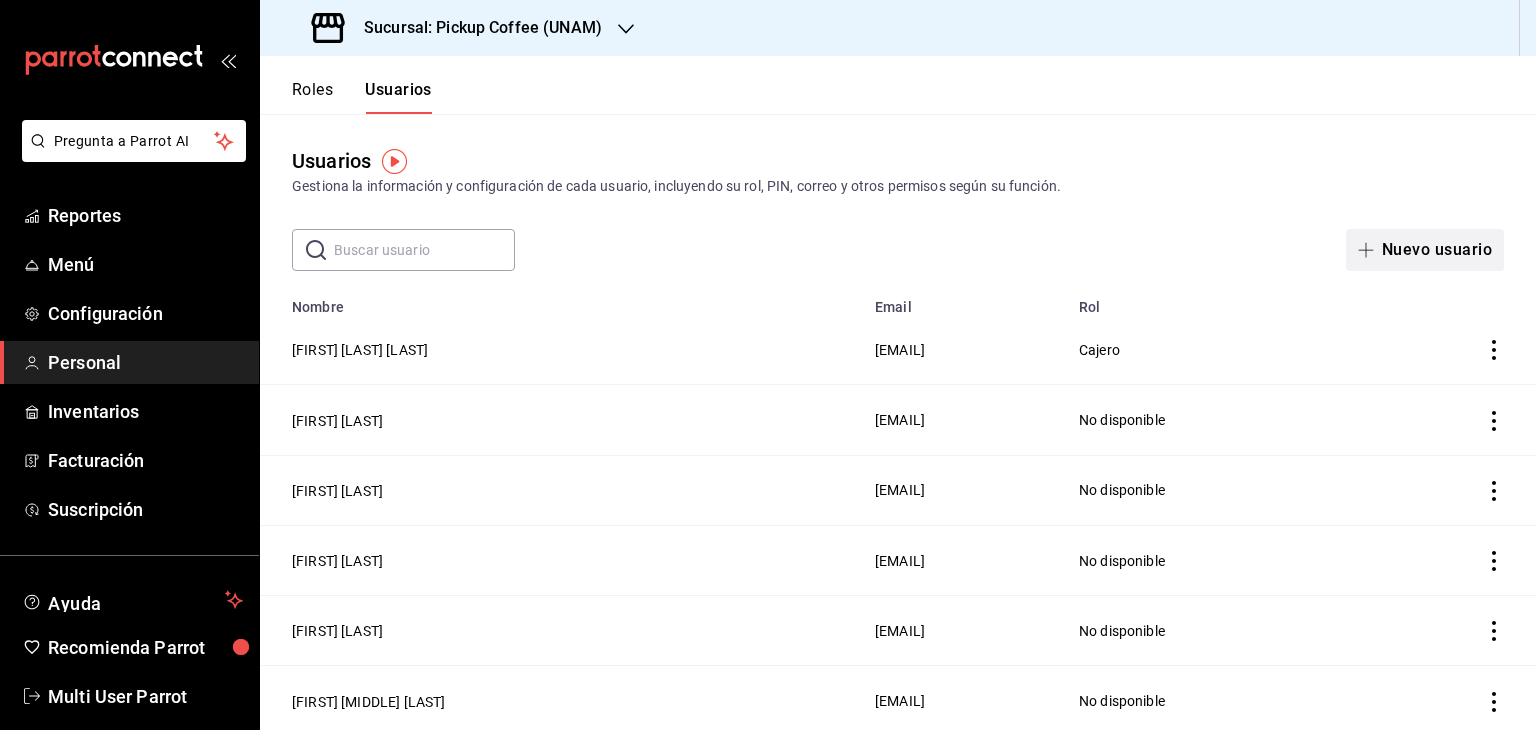 click on "Nuevo usuario" at bounding box center (1425, 250) 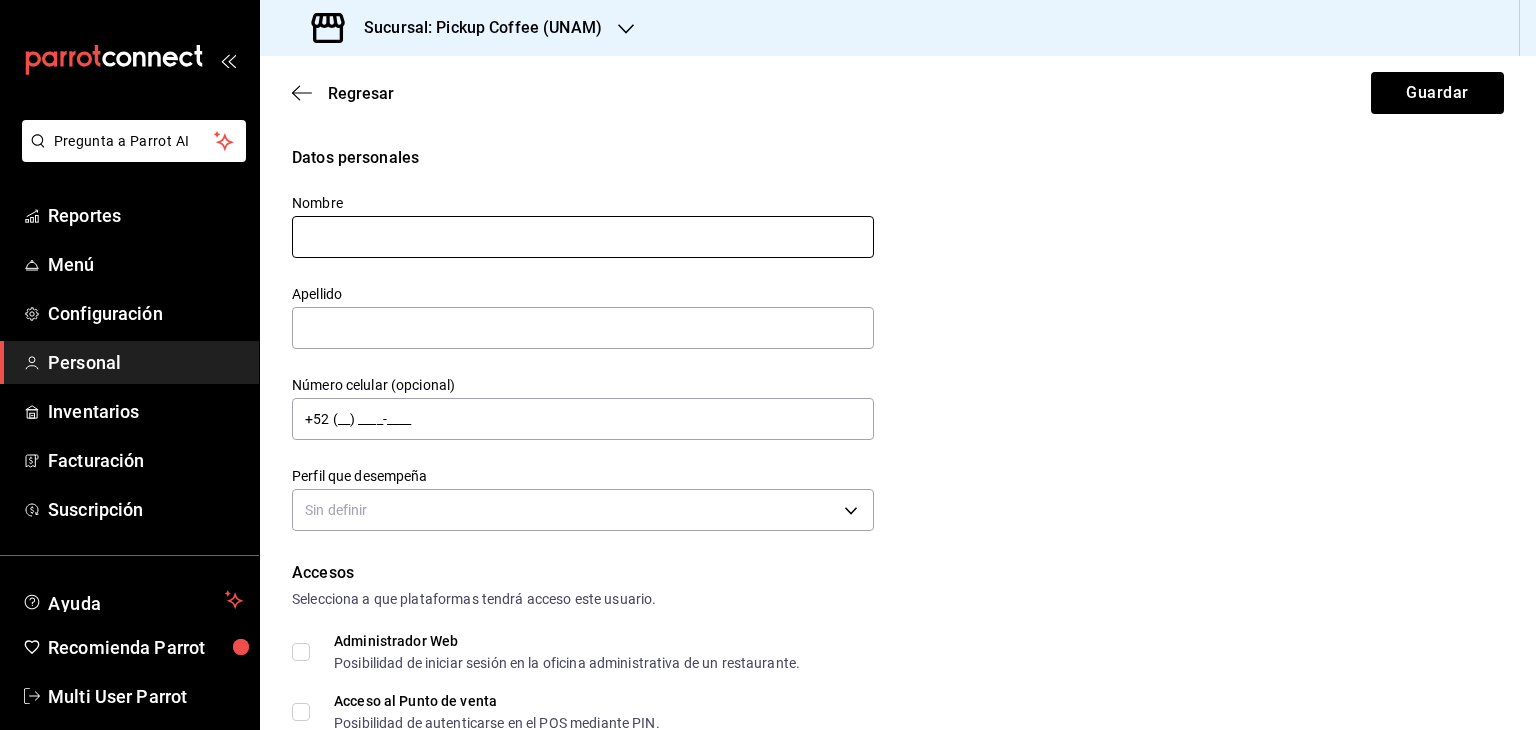 click at bounding box center (583, 237) 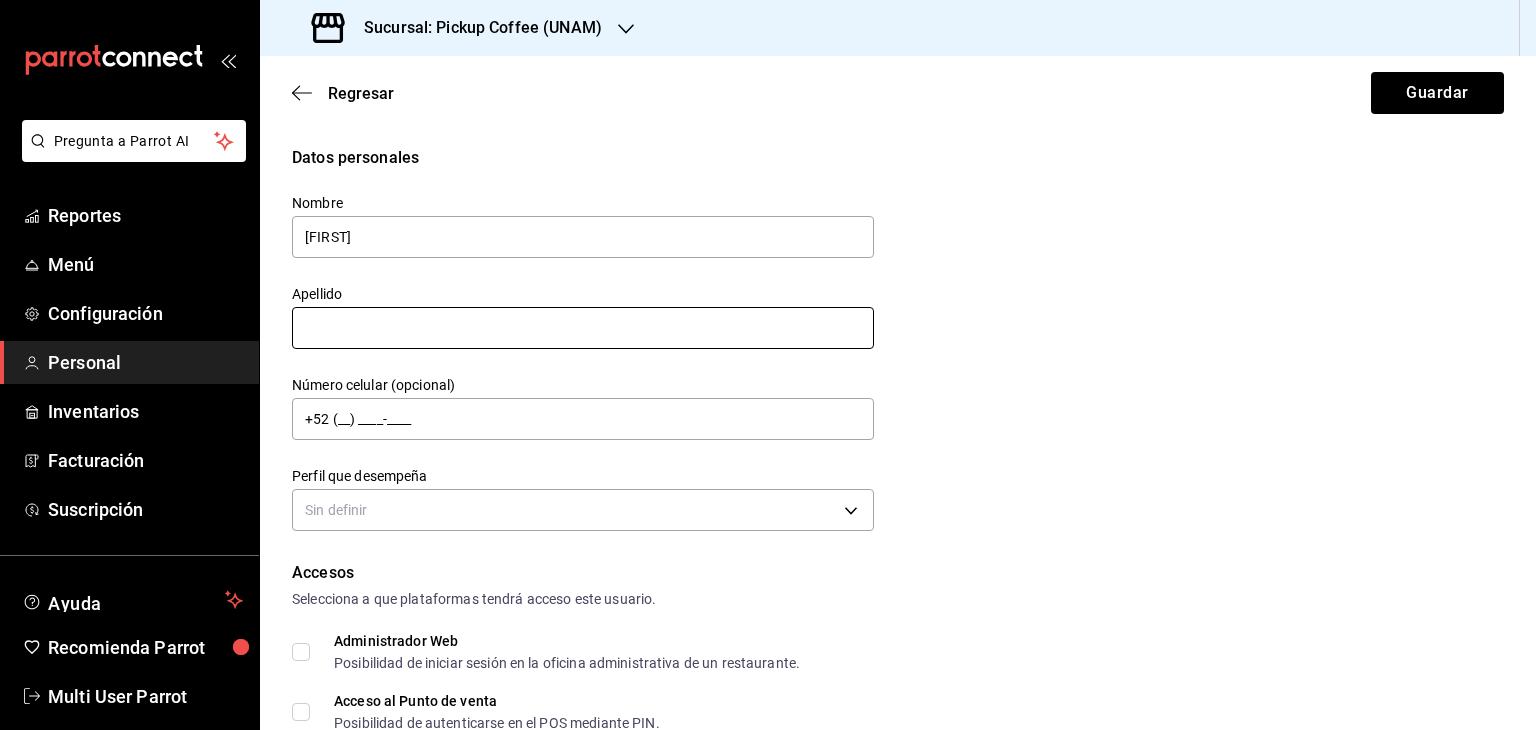 type on "[FIRST]" 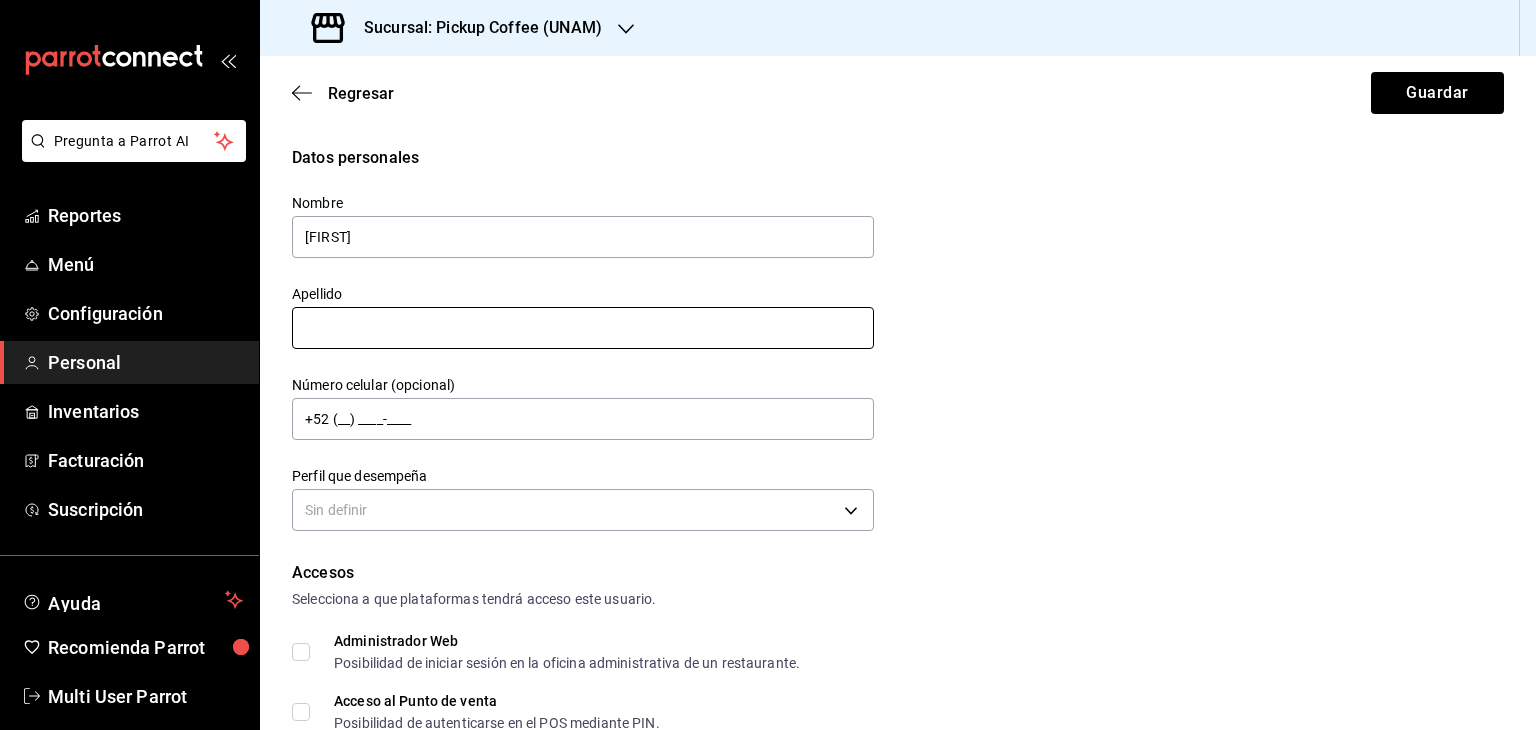 click at bounding box center [583, 328] 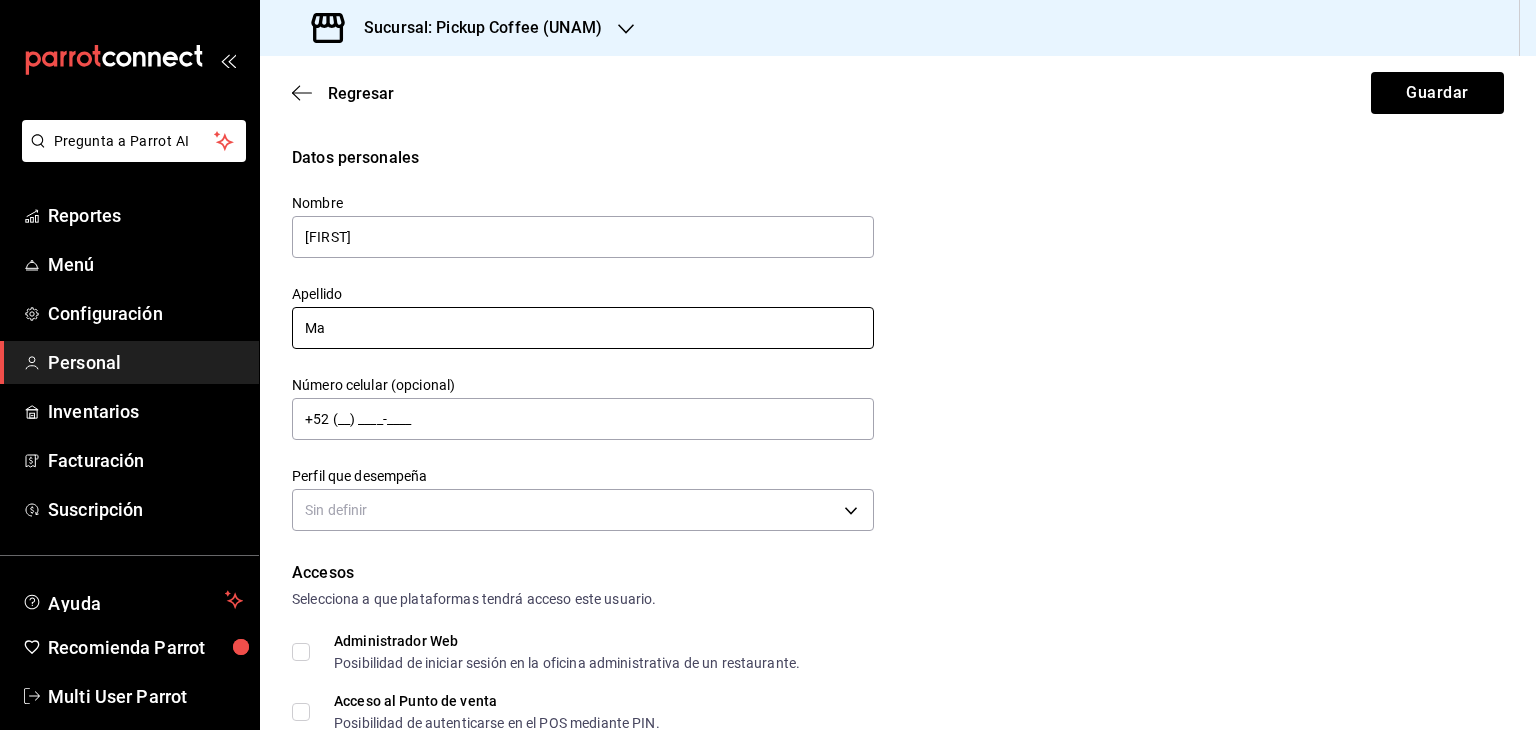 type on "M" 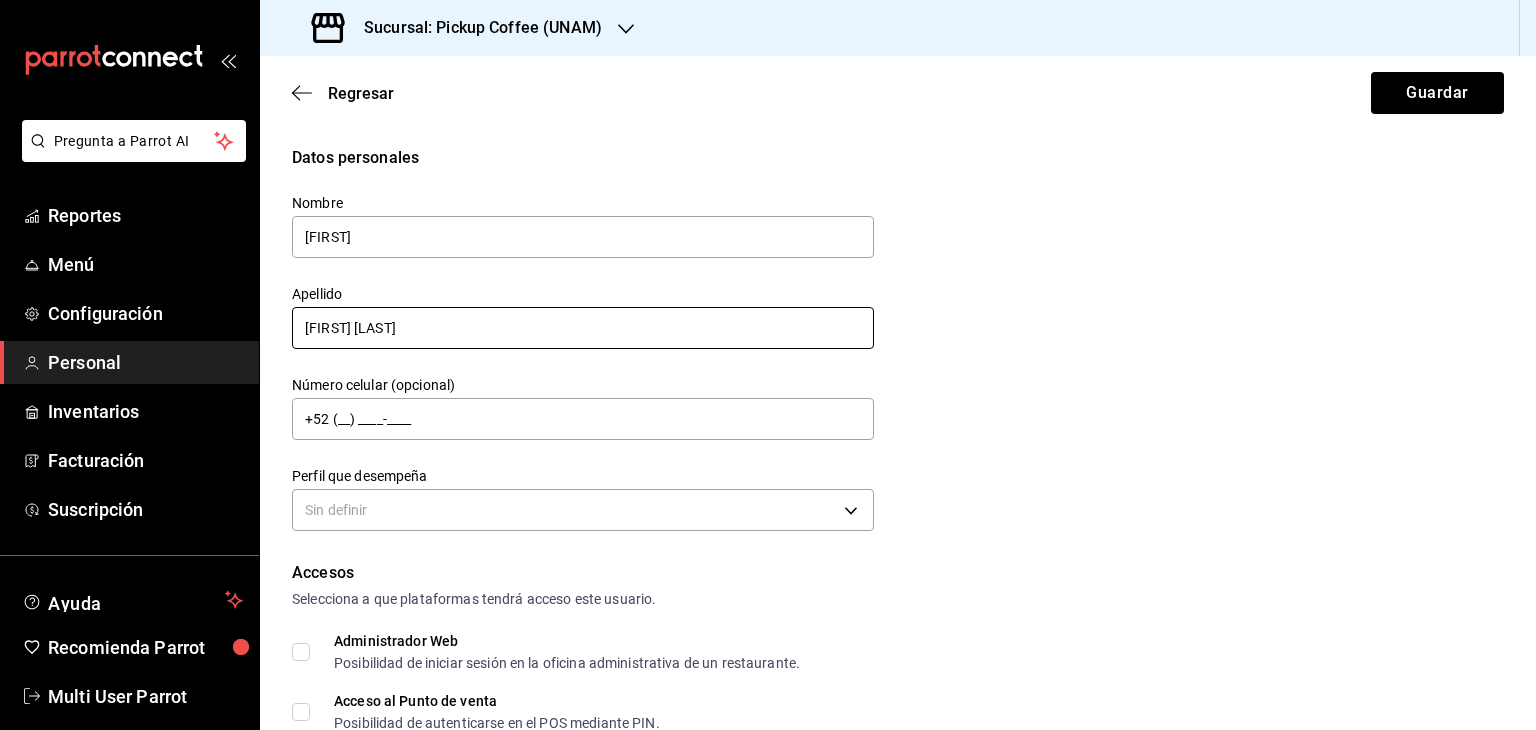 drag, startPoint x: 944, startPoint y: 368, endPoint x: 1017, endPoint y: 371, distance: 73.061615 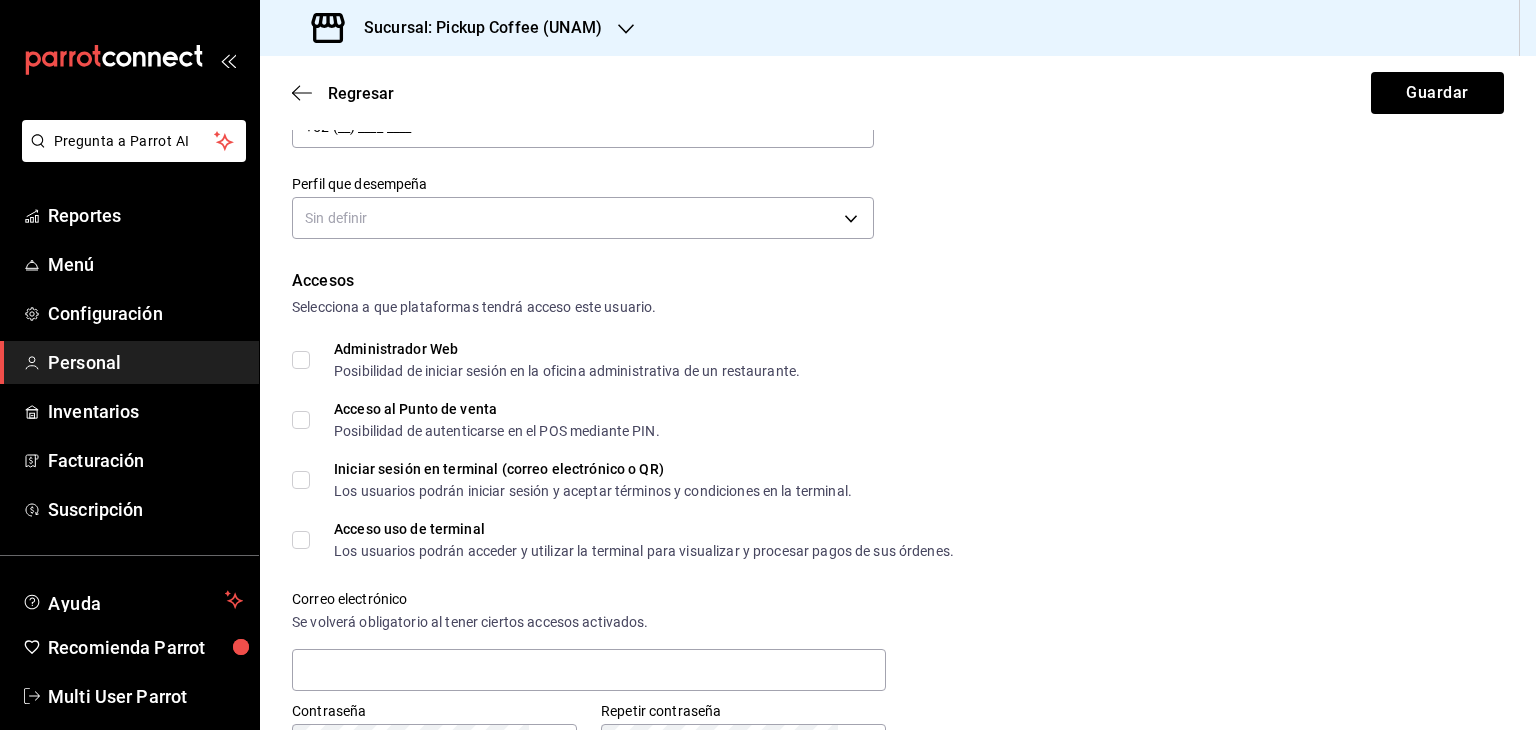 scroll, scrollTop: 304, scrollLeft: 0, axis: vertical 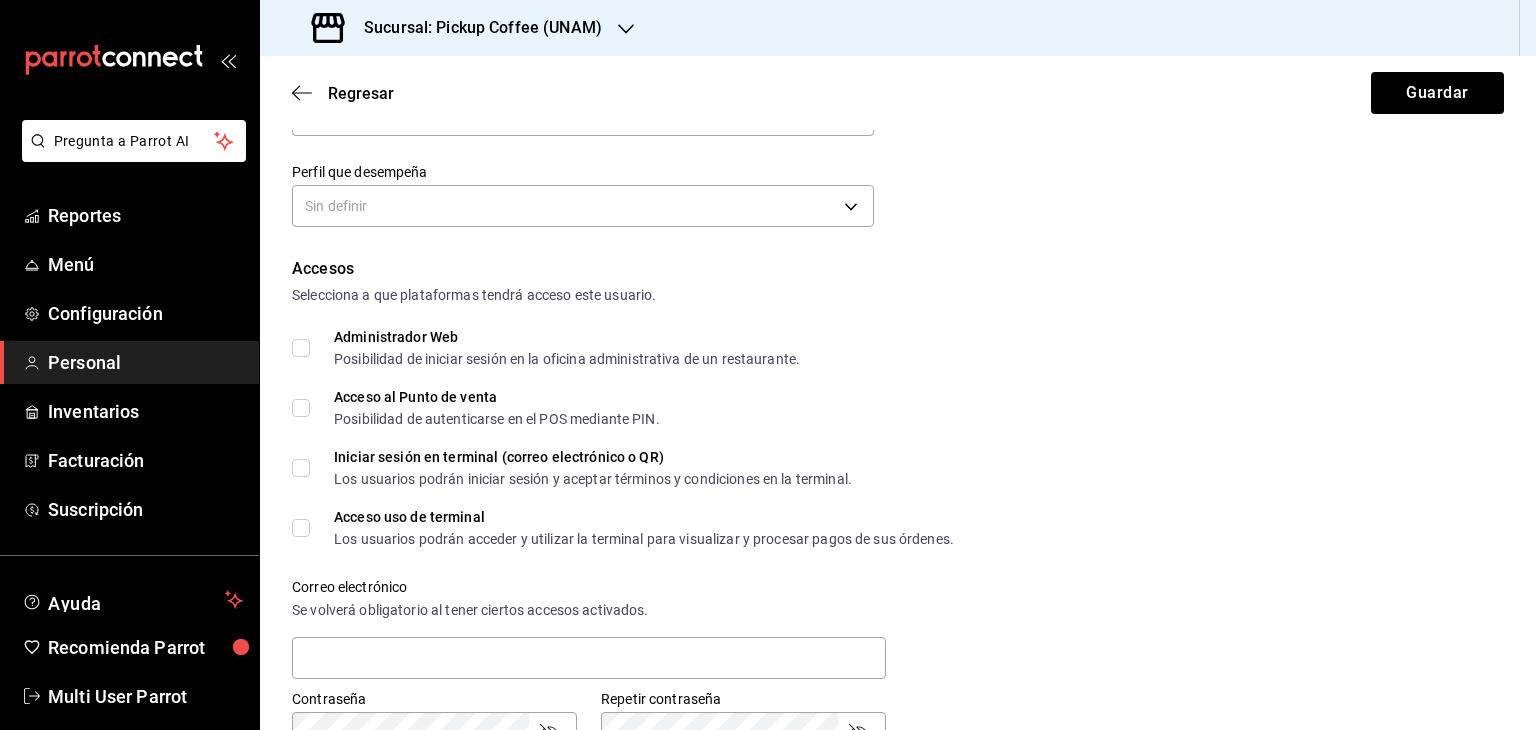 type on "[FIRST] [LAST]" 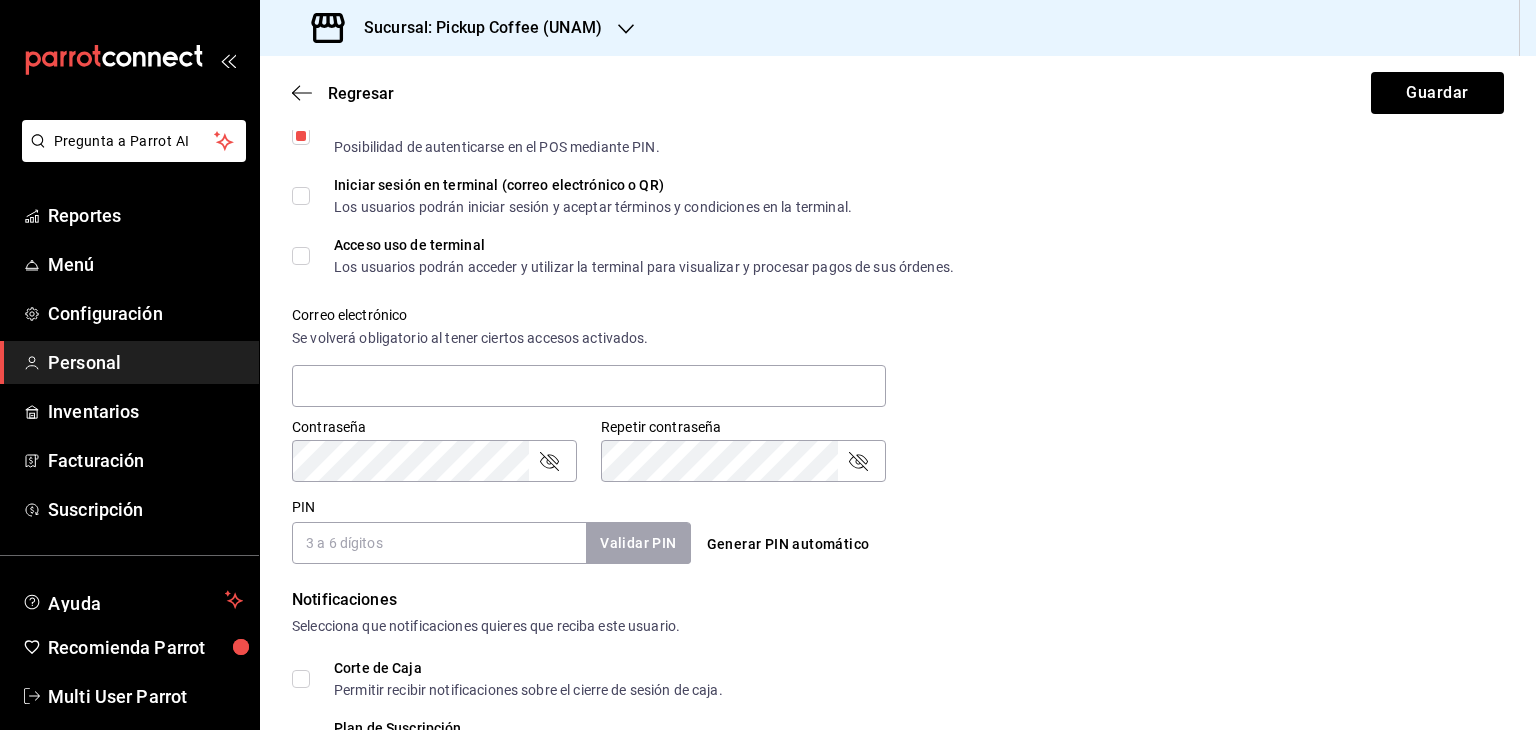 scroll, scrollTop: 578, scrollLeft: 0, axis: vertical 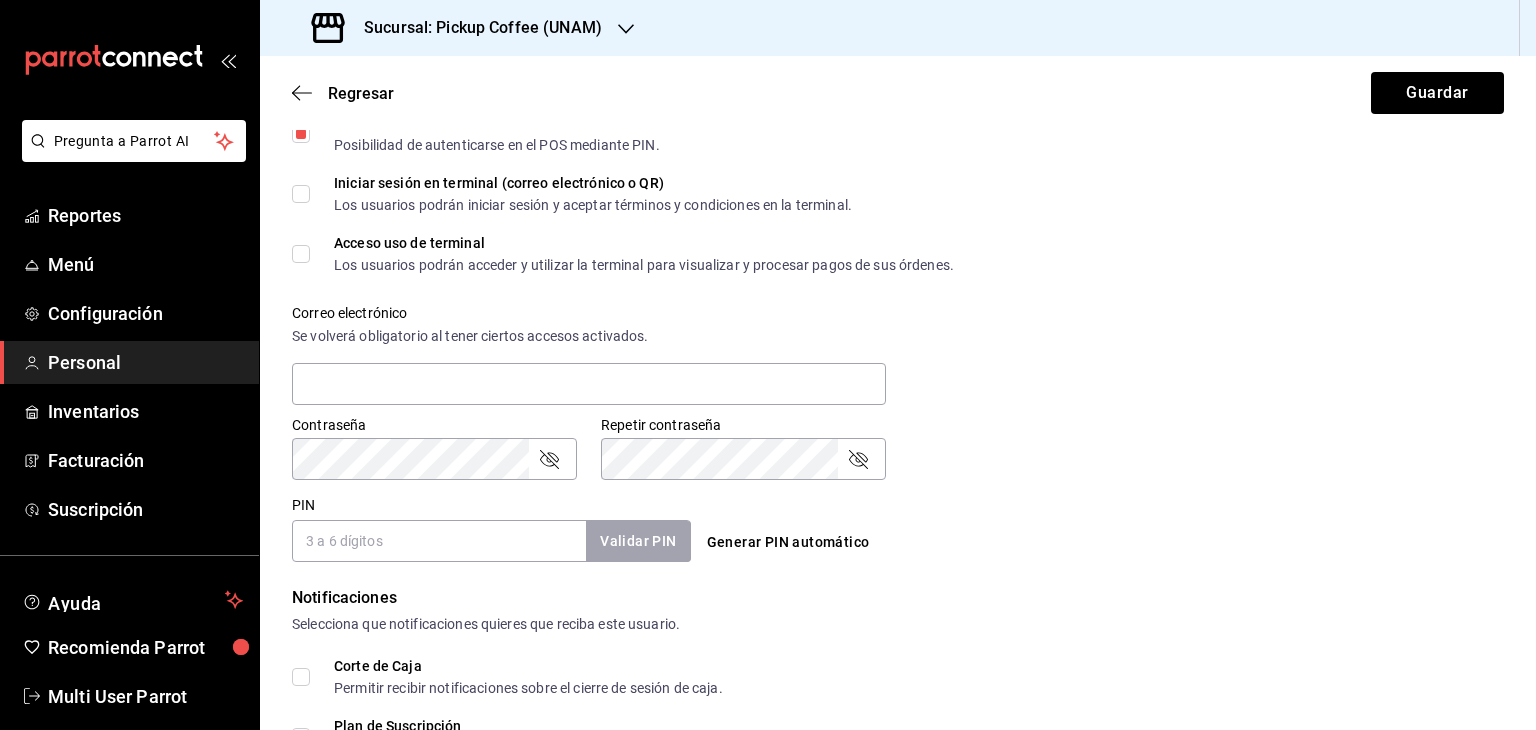 click on "PIN" at bounding box center [439, 541] 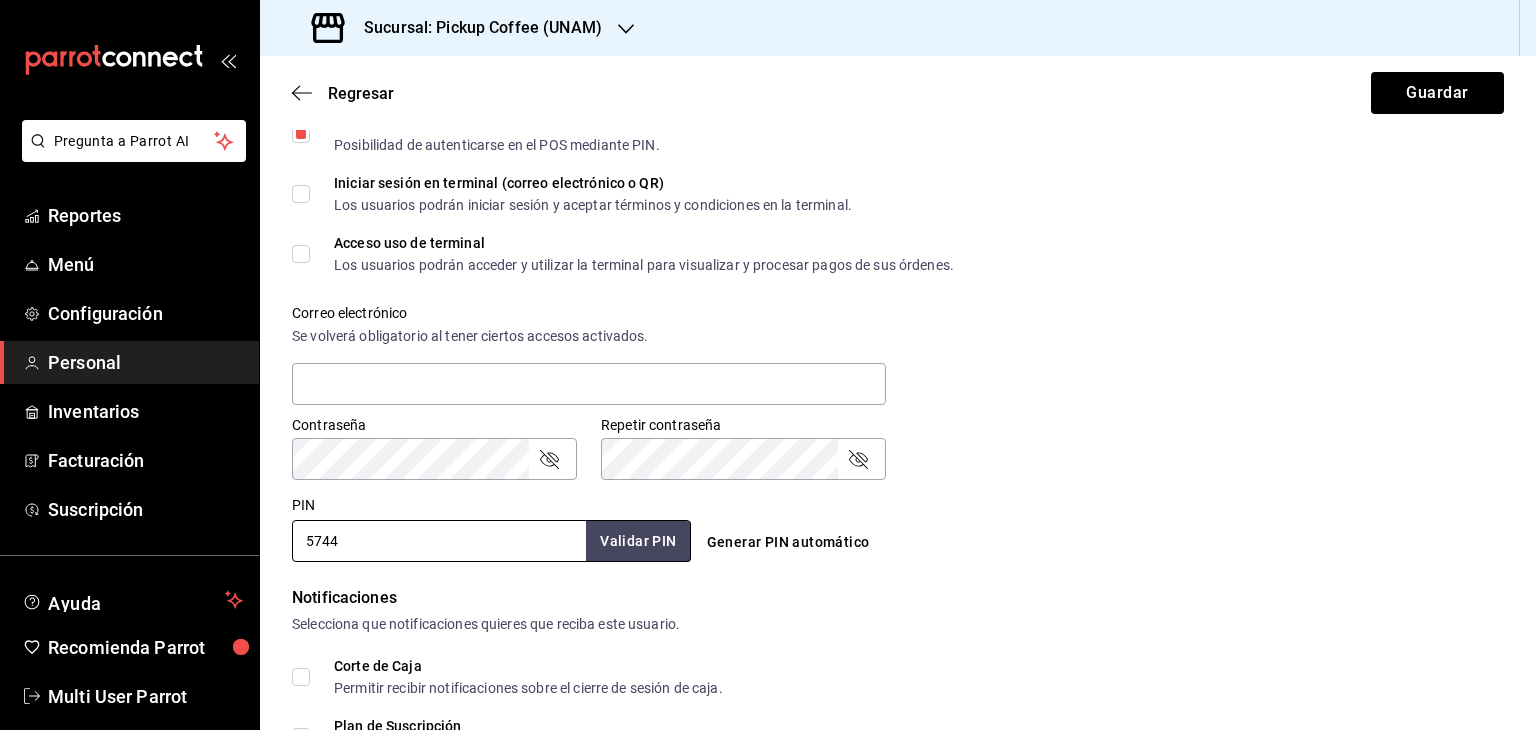 drag, startPoint x: 476, startPoint y: 537, endPoint x: 752, endPoint y: 540, distance: 276.0163 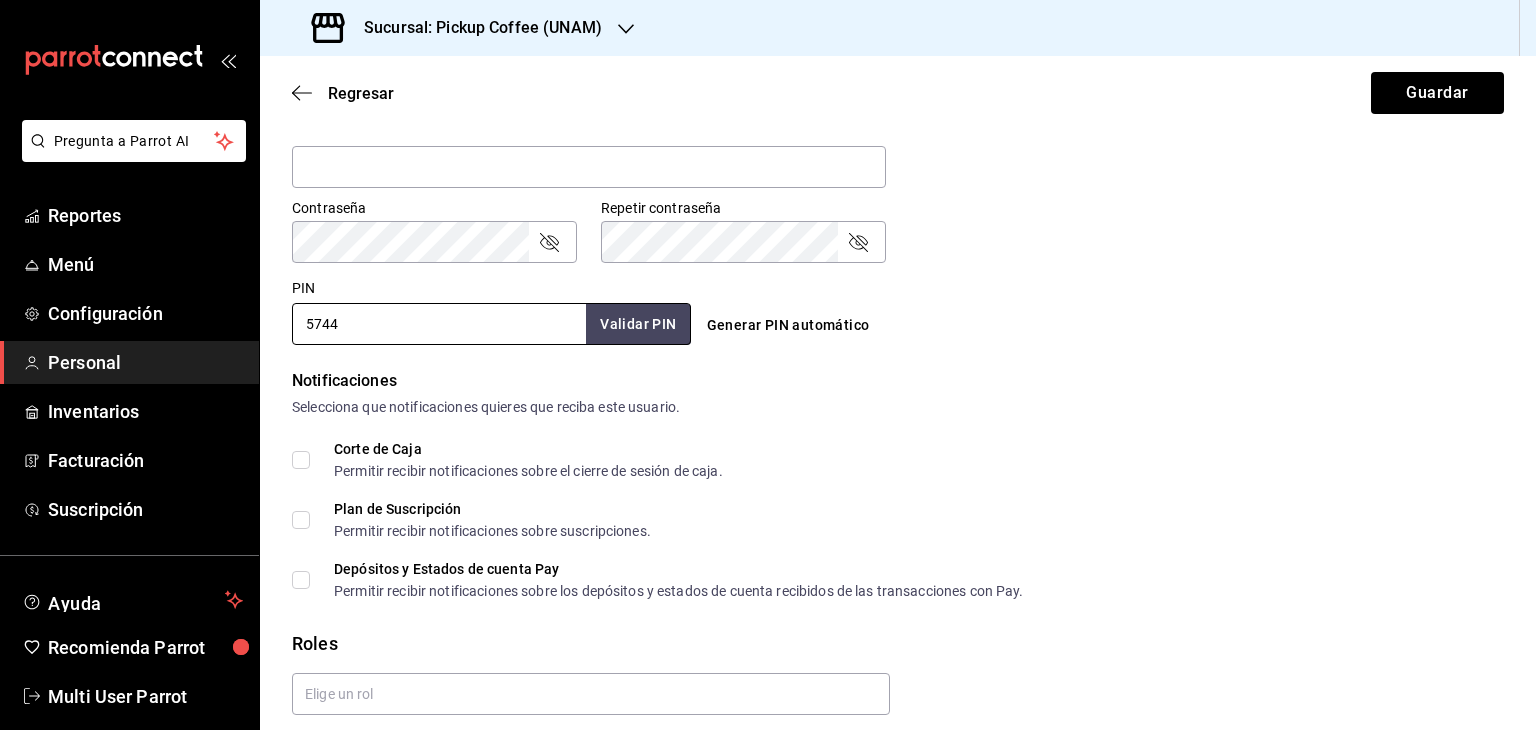 type on "5744" 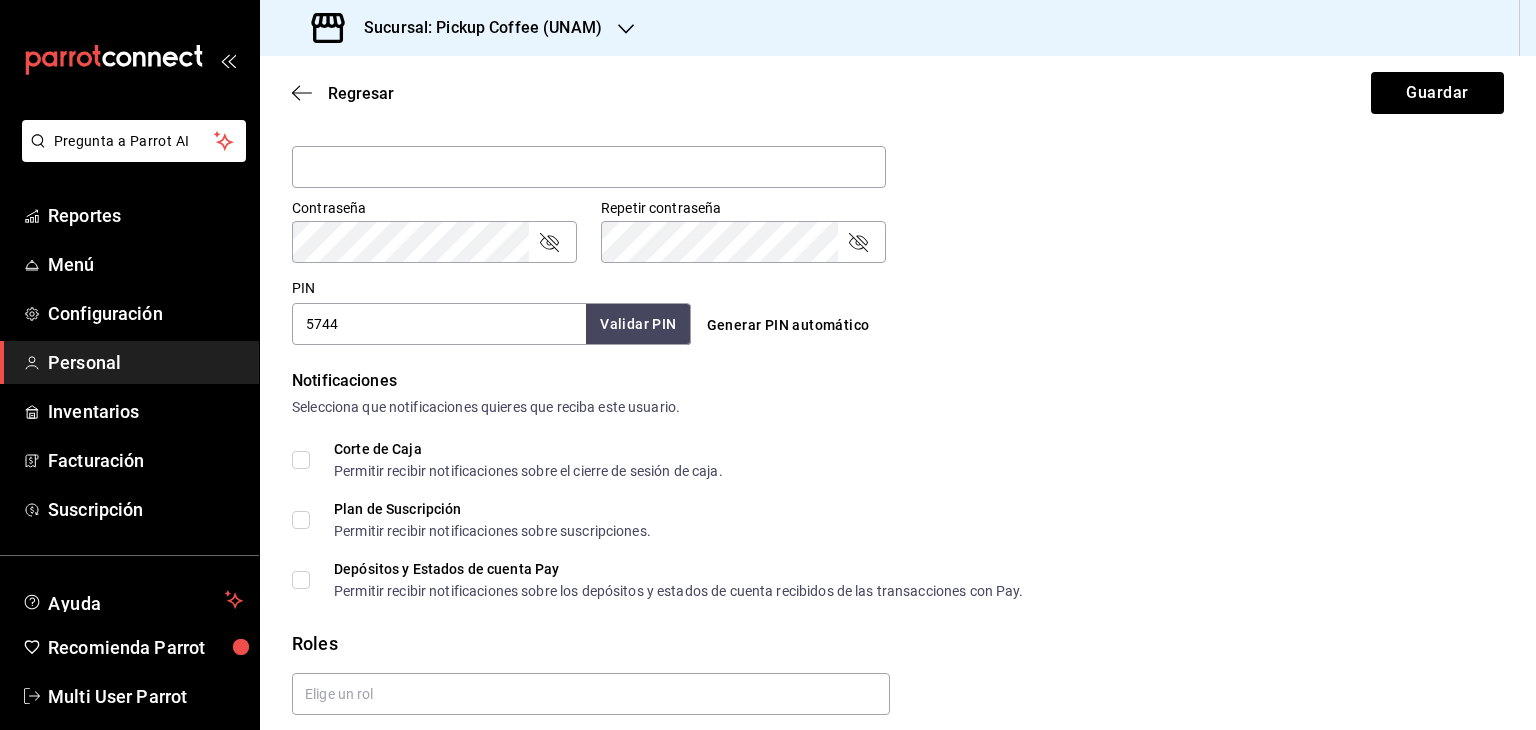 click on "Corte de Caja Permitir recibir notificaciones sobre el cierre de sesión de caja. Plan de Suscripción Permitir recibir notificaciones sobre suscripciones. Depósitos y Estados de cuenta Pay Permitir recibir notificaciones sobre los depósitos y estados de cuenta recibidos de las transacciones con Pay." at bounding box center [898, 520] 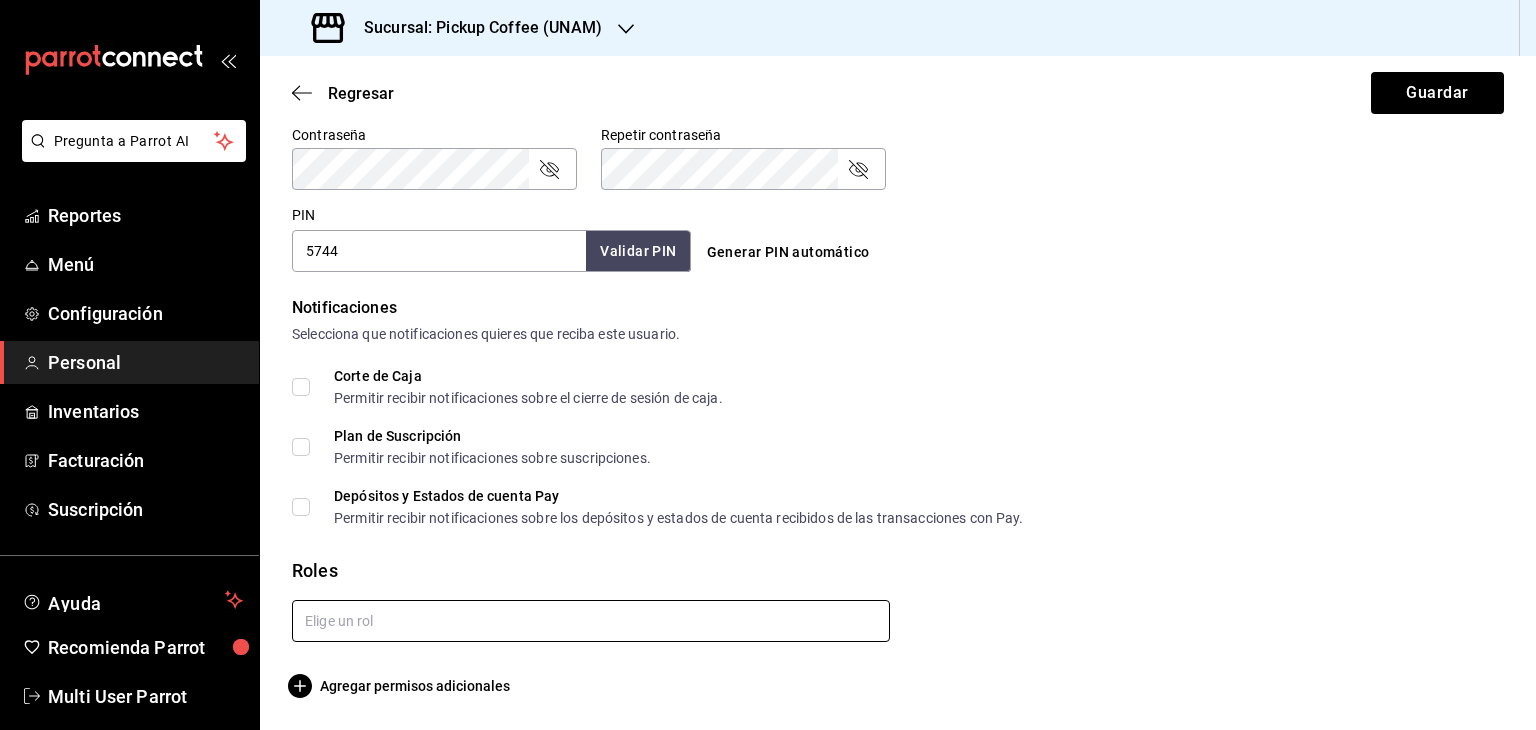 click at bounding box center (591, 621) 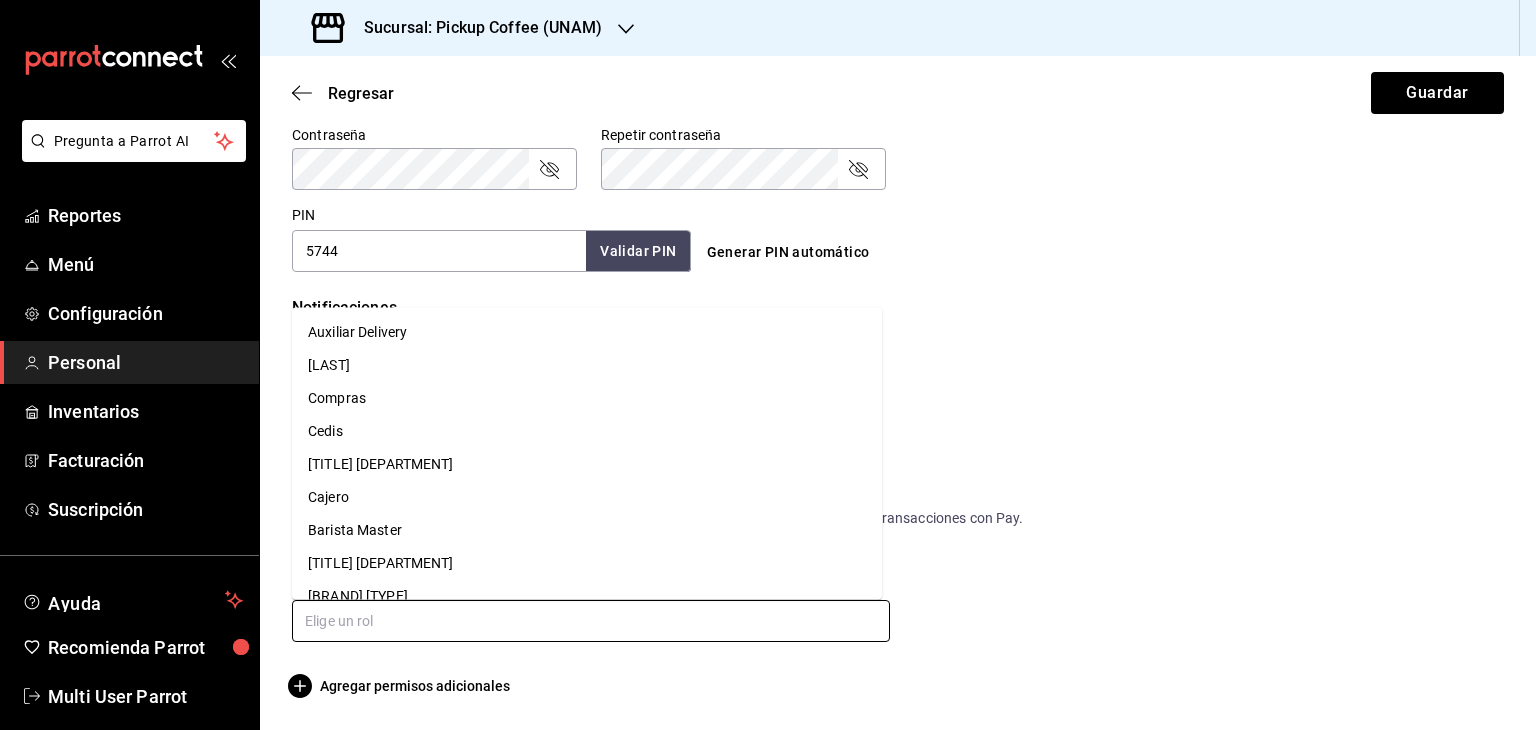 click on "Cajero" at bounding box center (587, 497) 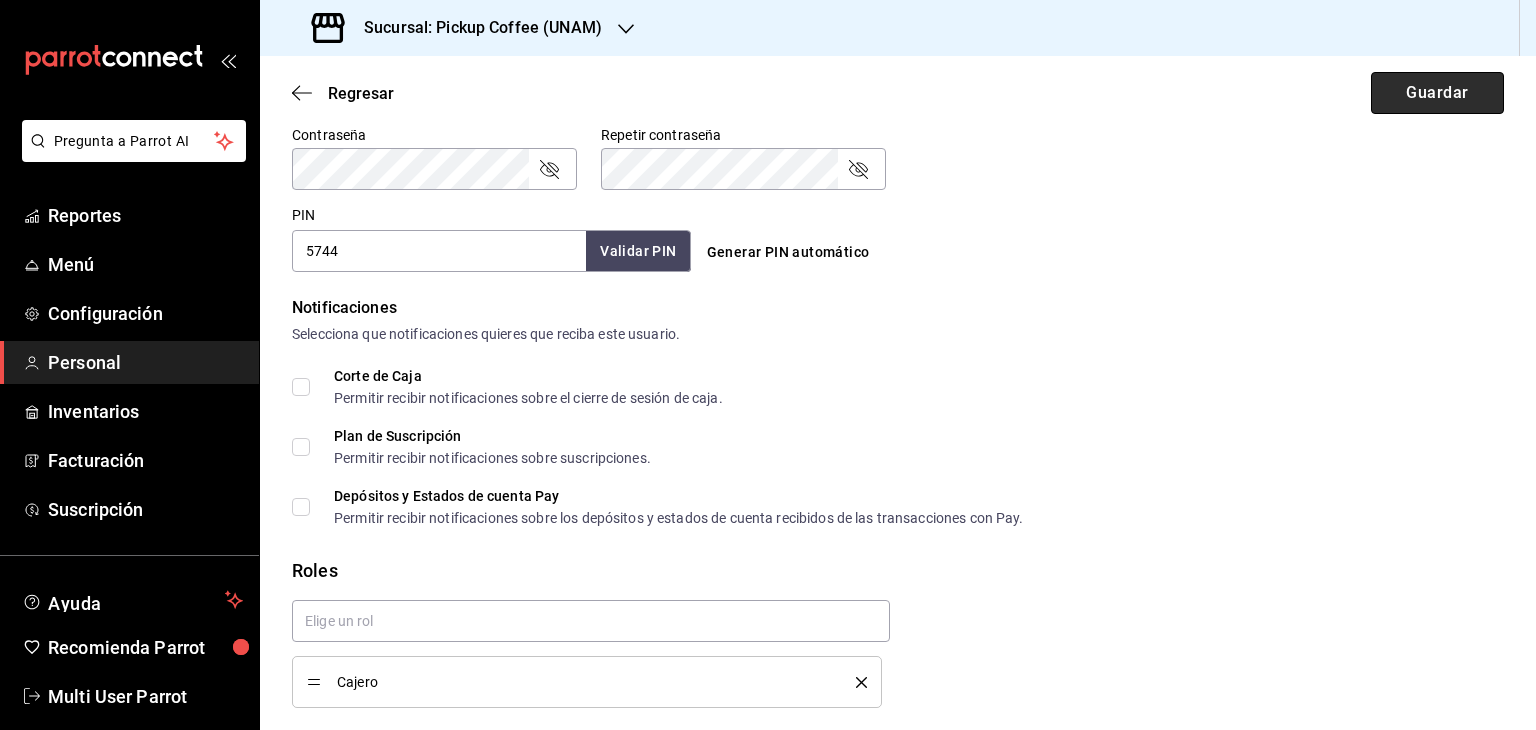 click on "Guardar" at bounding box center [1437, 93] 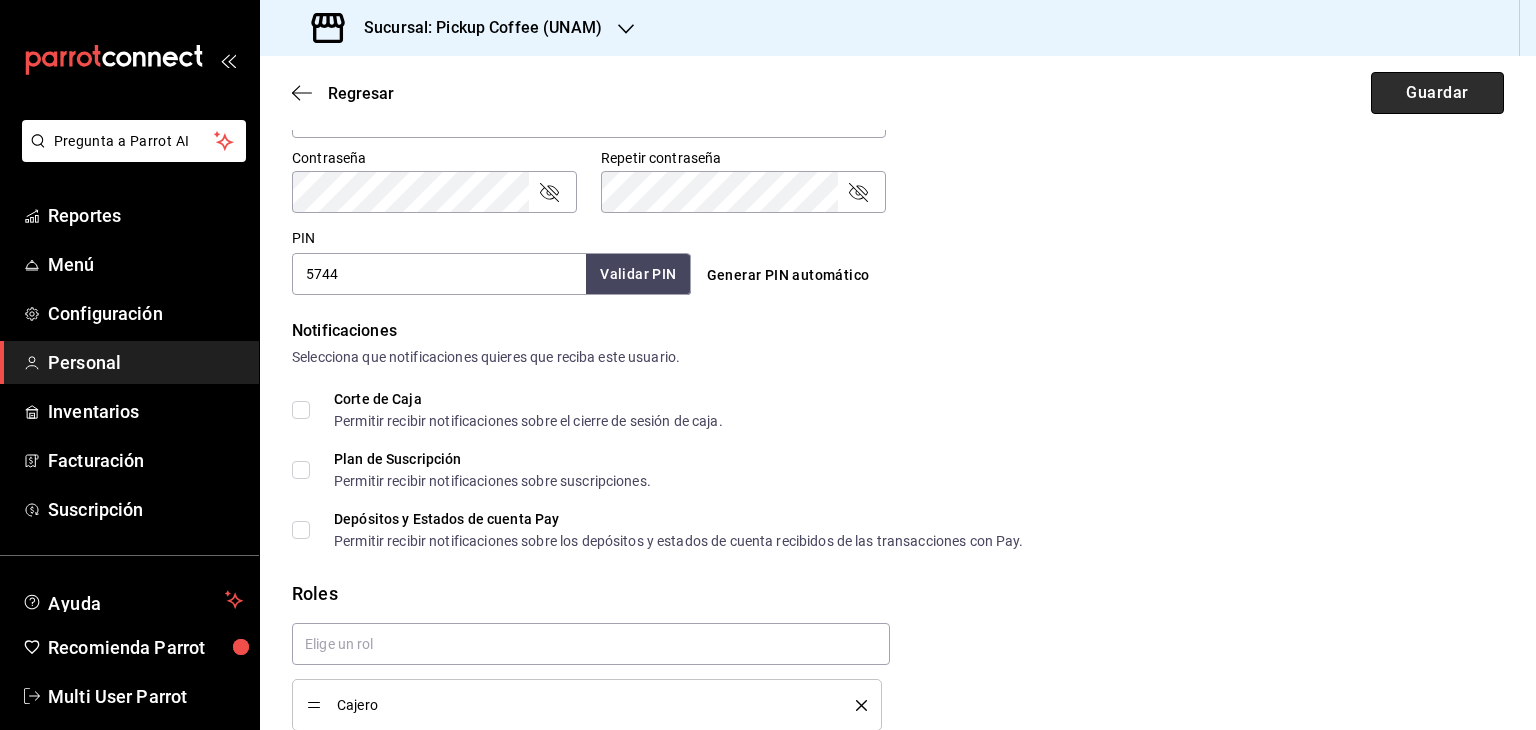 scroll, scrollTop: 892, scrollLeft: 0, axis: vertical 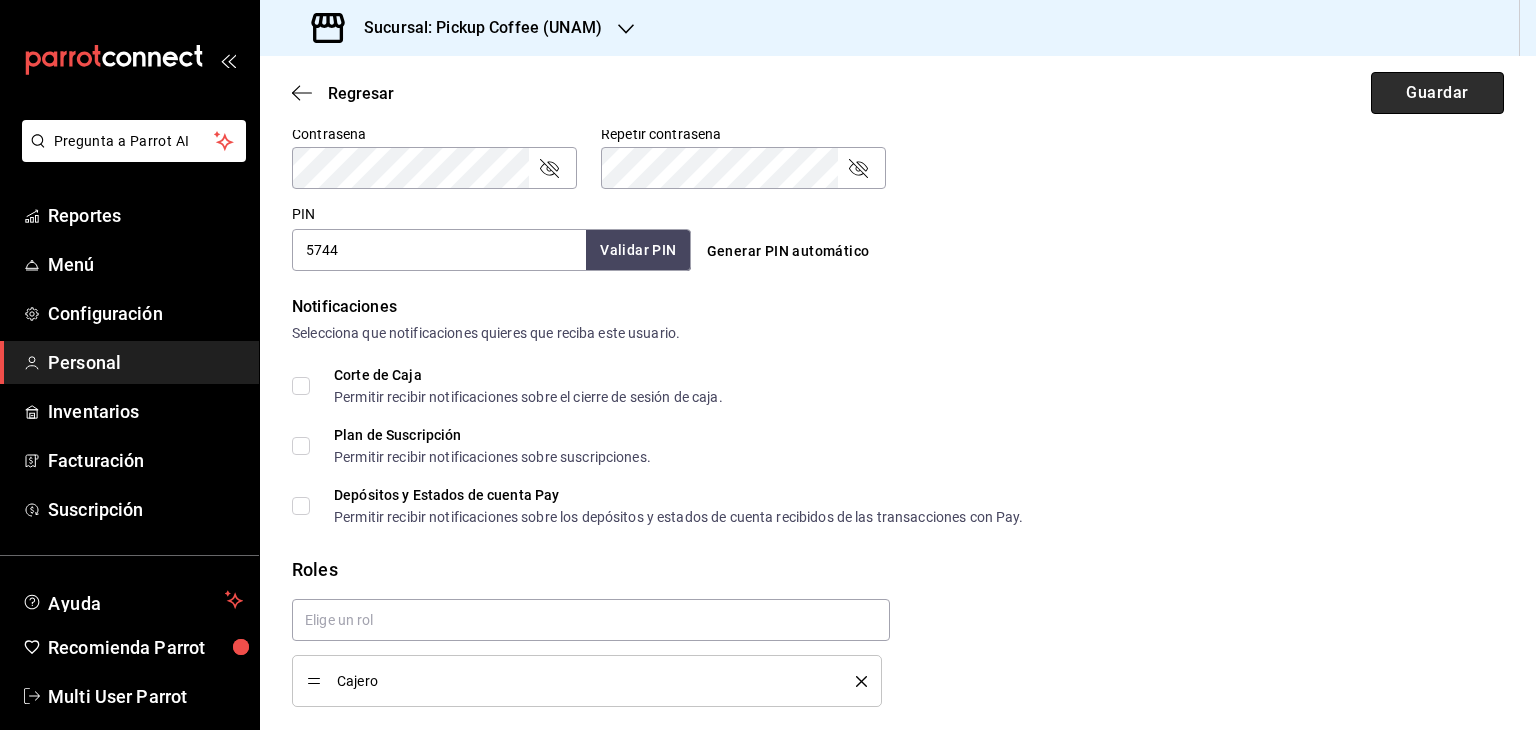 click on "Guardar" at bounding box center [1437, 93] 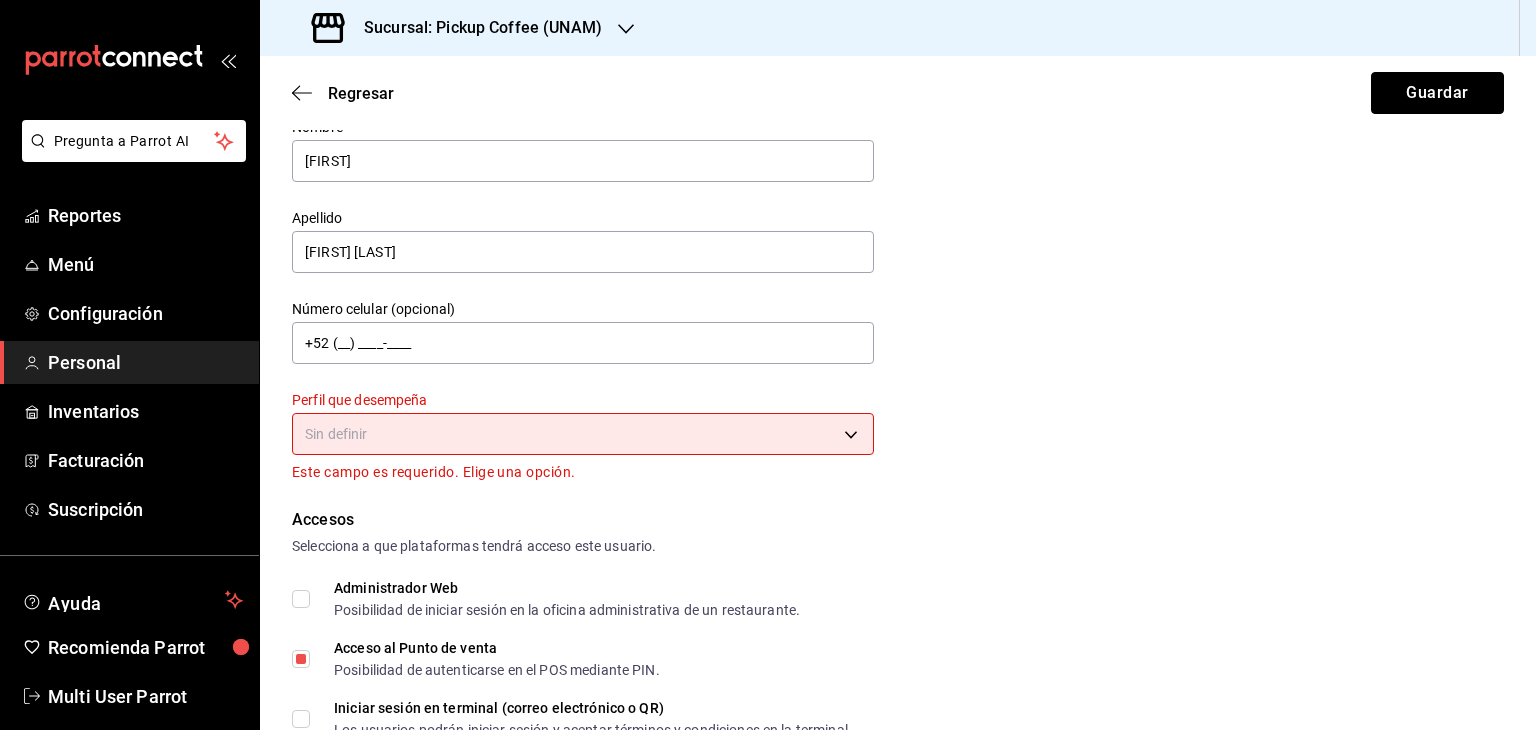 scroll, scrollTop: 0, scrollLeft: 0, axis: both 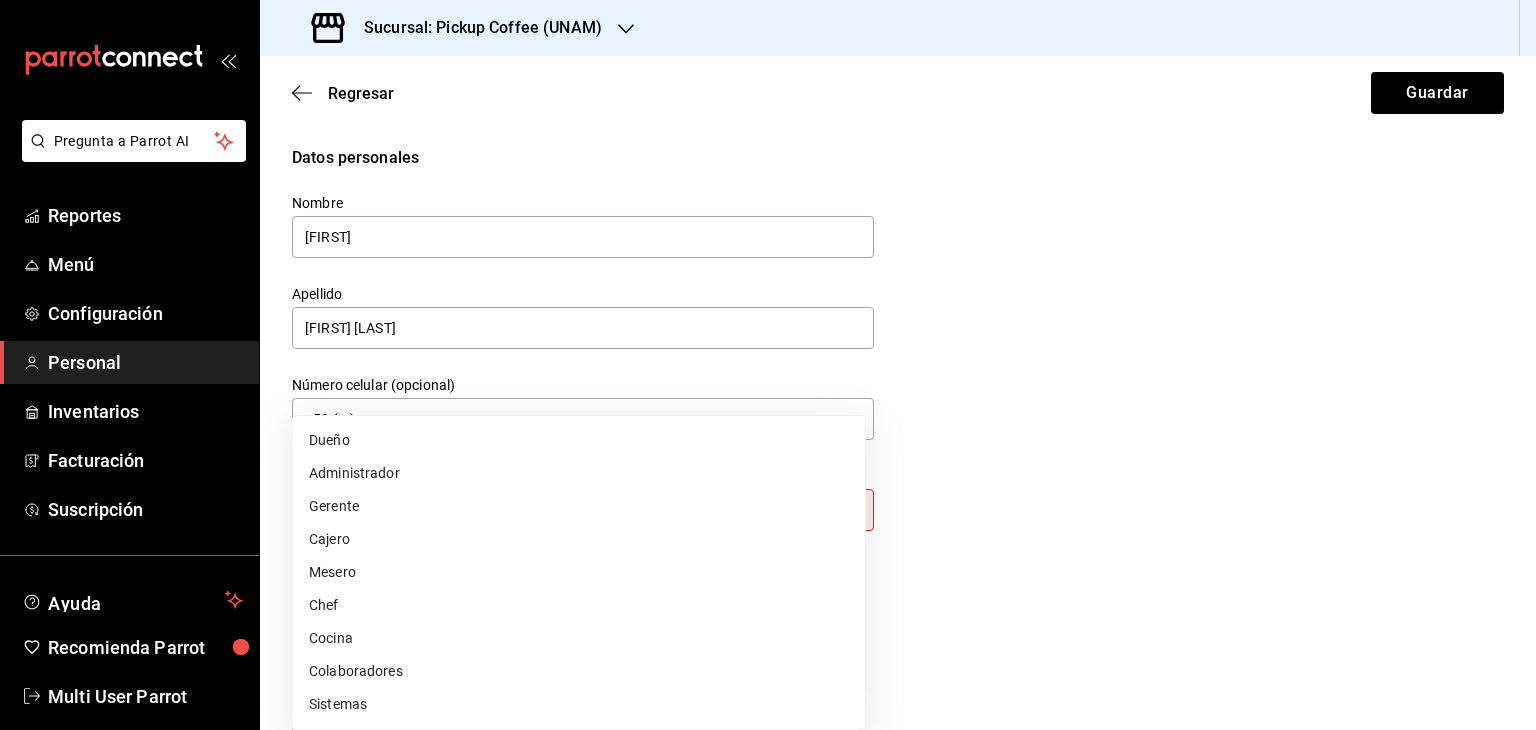click on "Datos personales Nombre [FIRST] Apellido [LAST] [LAST] Número celular (opcional) +52 (__) ____-____ Perfil que desempeña Sin definir Este campo es requerido. Elige una opción. Accesos Selecciona a que plataformas tendrá acceso este usuario. Administrador Web Posibilidad de iniciar sesión en la oficina administrativa de un restaurante. Acceso al Punto de venta Posibilidad de autenticarse en el POS mediante PIN. Iniciar sesión en terminal (correo electrónico o QR) Los usuarios podrán iniciar sesión y aceptar términos y condiciones en la terminal. Acceso uso de terminal Los usuarios podrán acceder y utilizar la terminal para visualizar y procesar pagos de sus órdenes. Correo electrónico Se volverá obligatorio al tener ciertos accesos activados. Contraseña Contraseña" at bounding box center (768, 365) 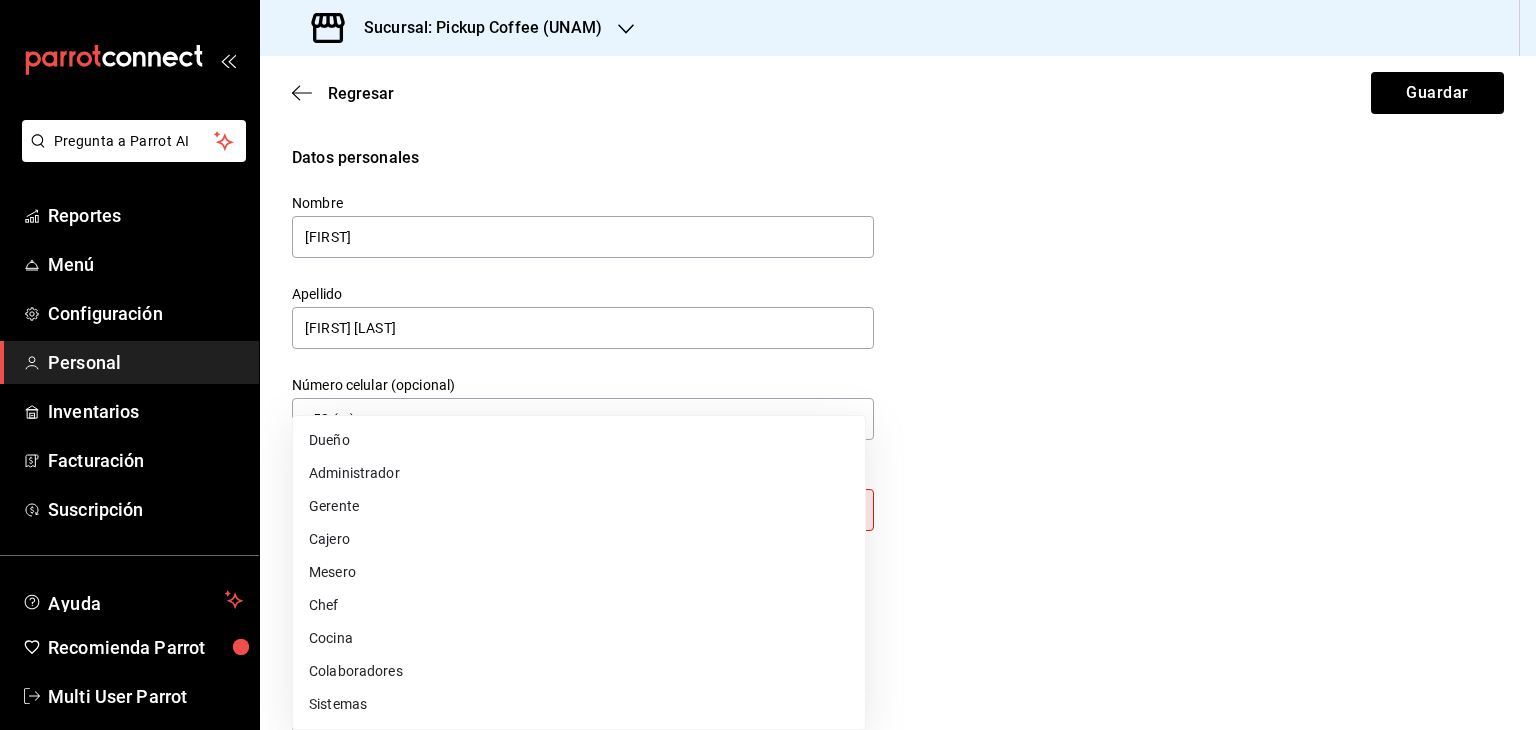 click on "Cajero" at bounding box center [579, 539] 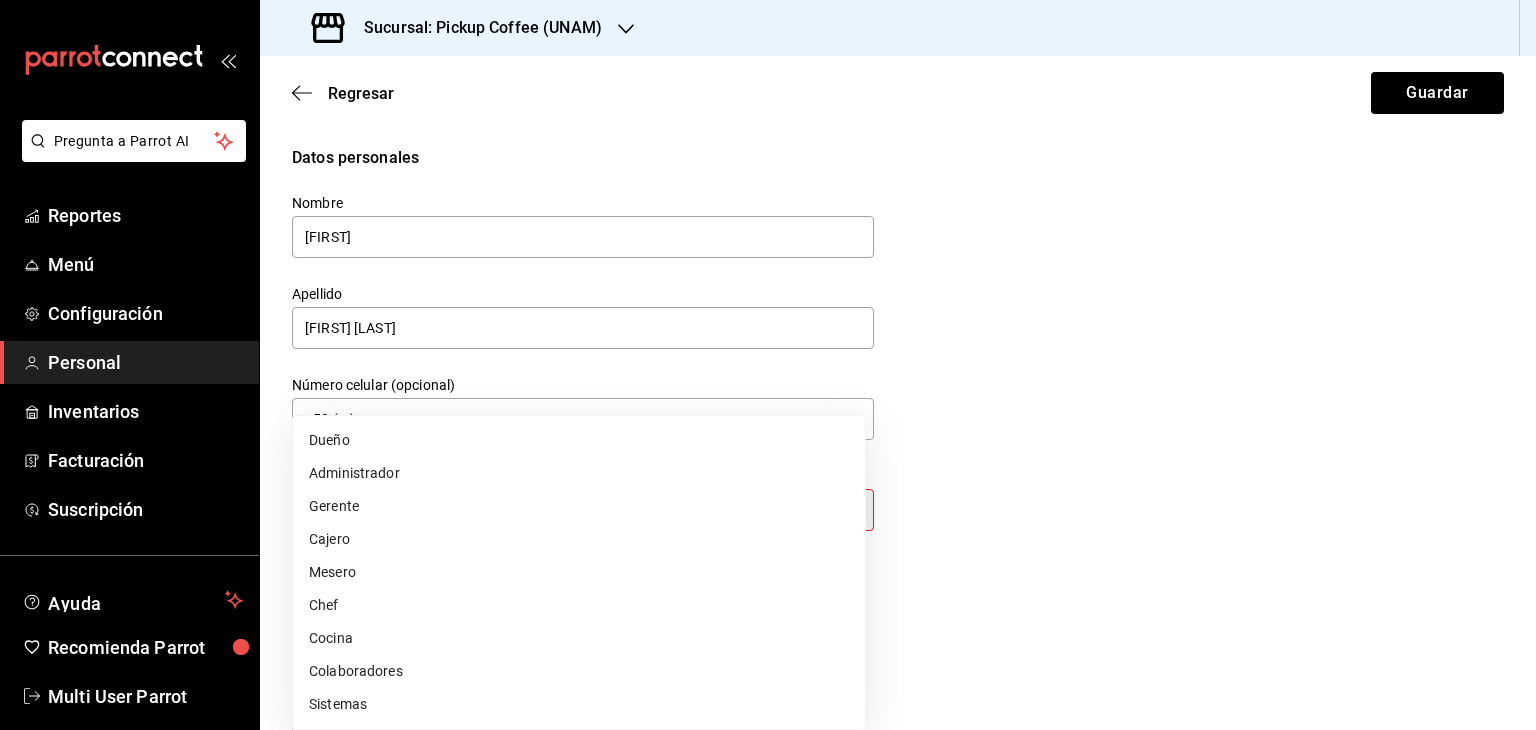 type on "CASHIER" 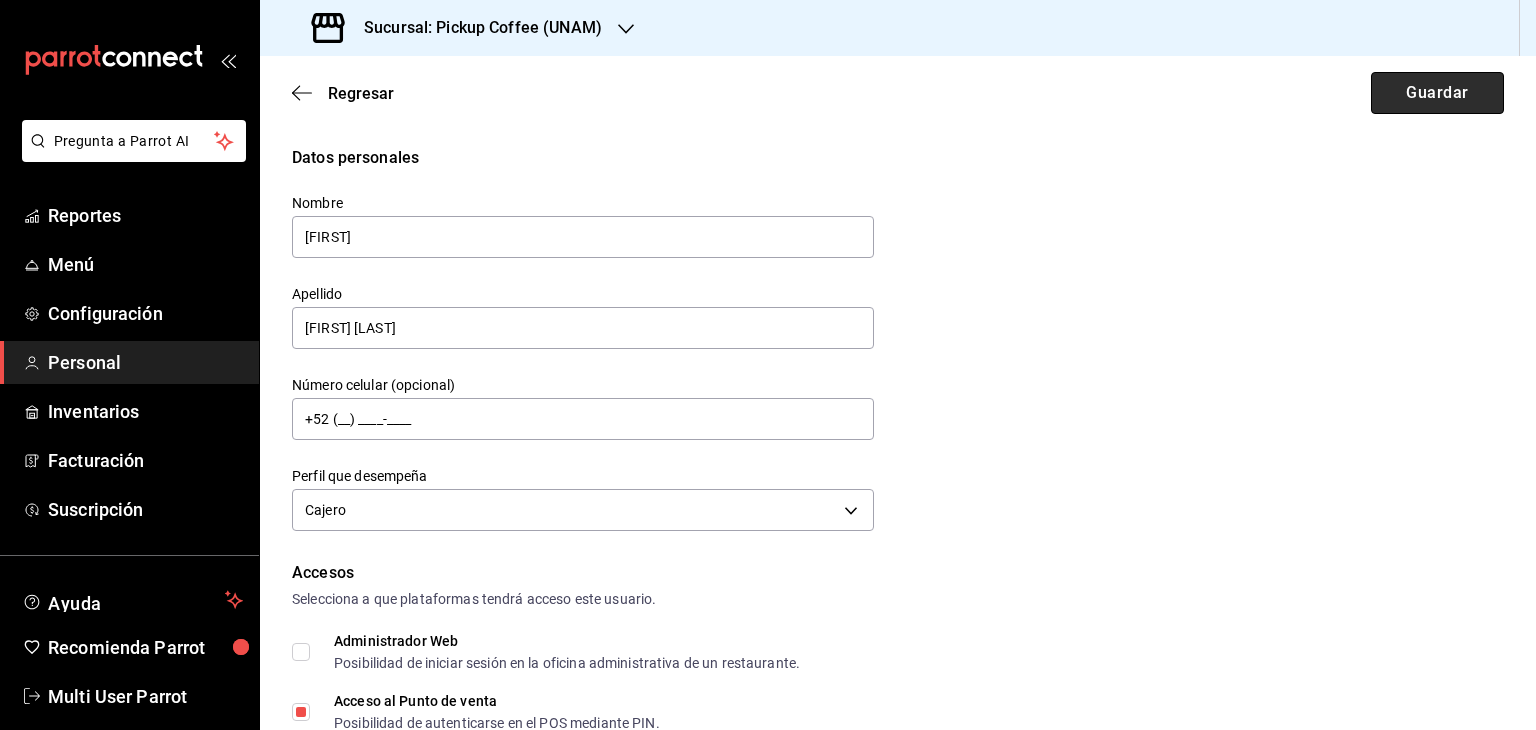 click on "Guardar" at bounding box center (1437, 93) 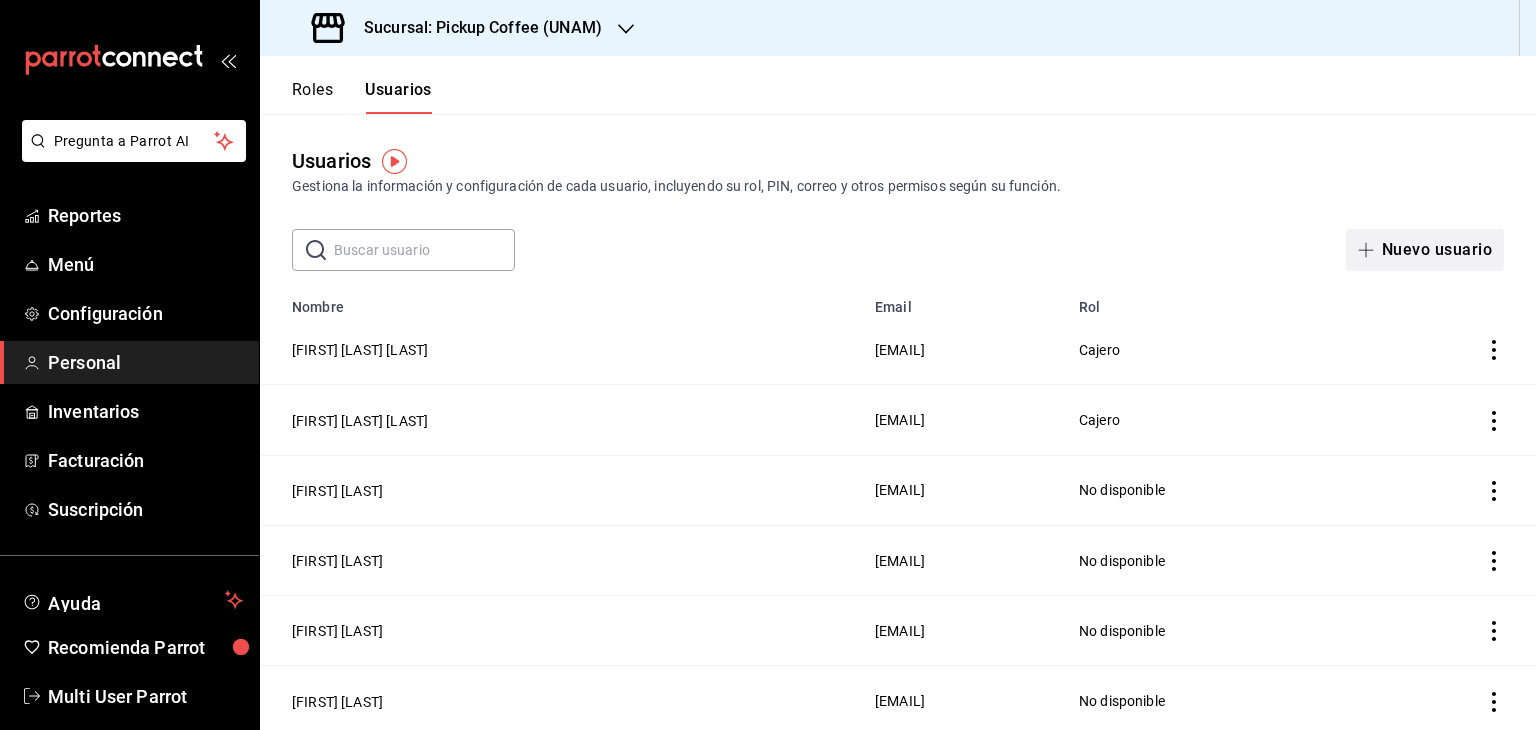 click on "Nuevo usuario" at bounding box center (1425, 250) 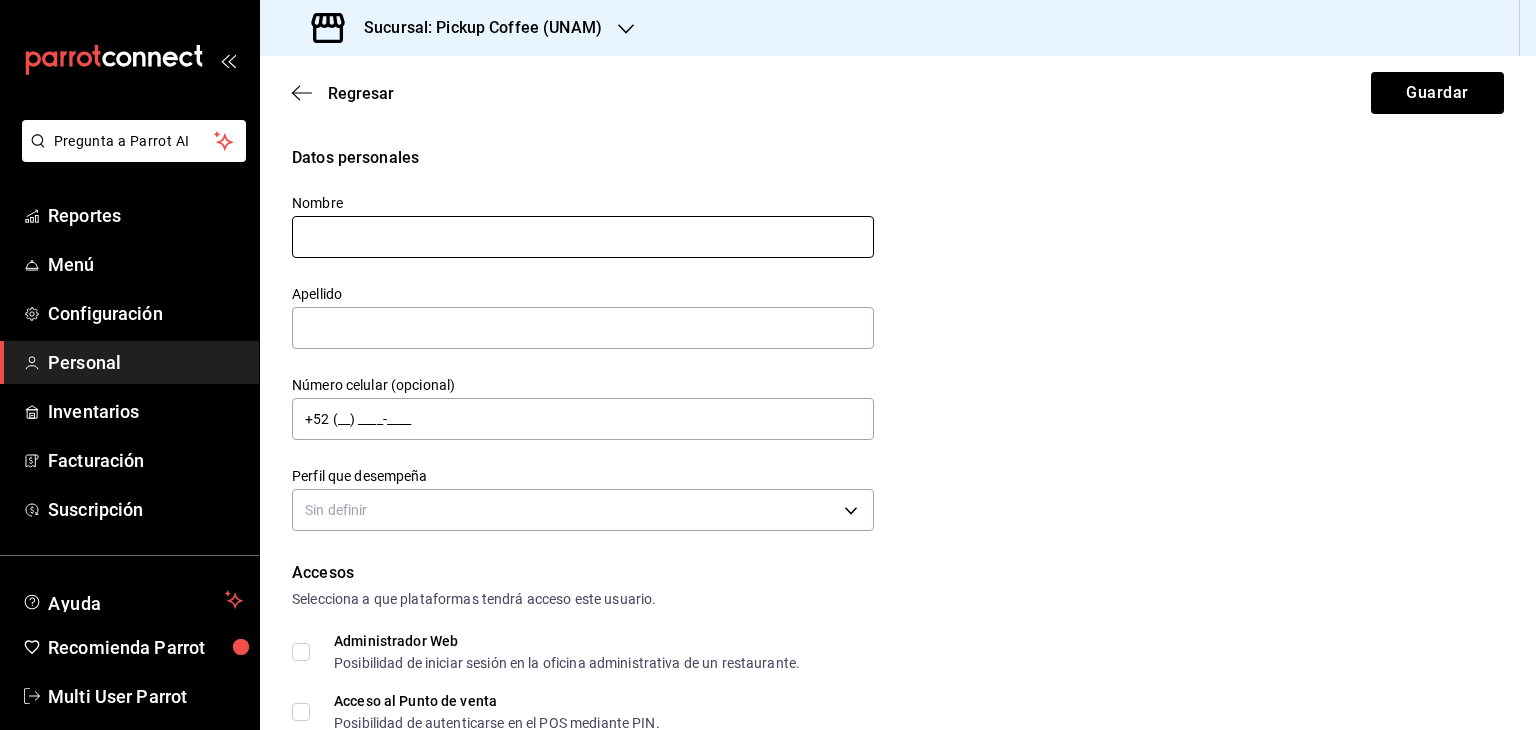 click at bounding box center [583, 237] 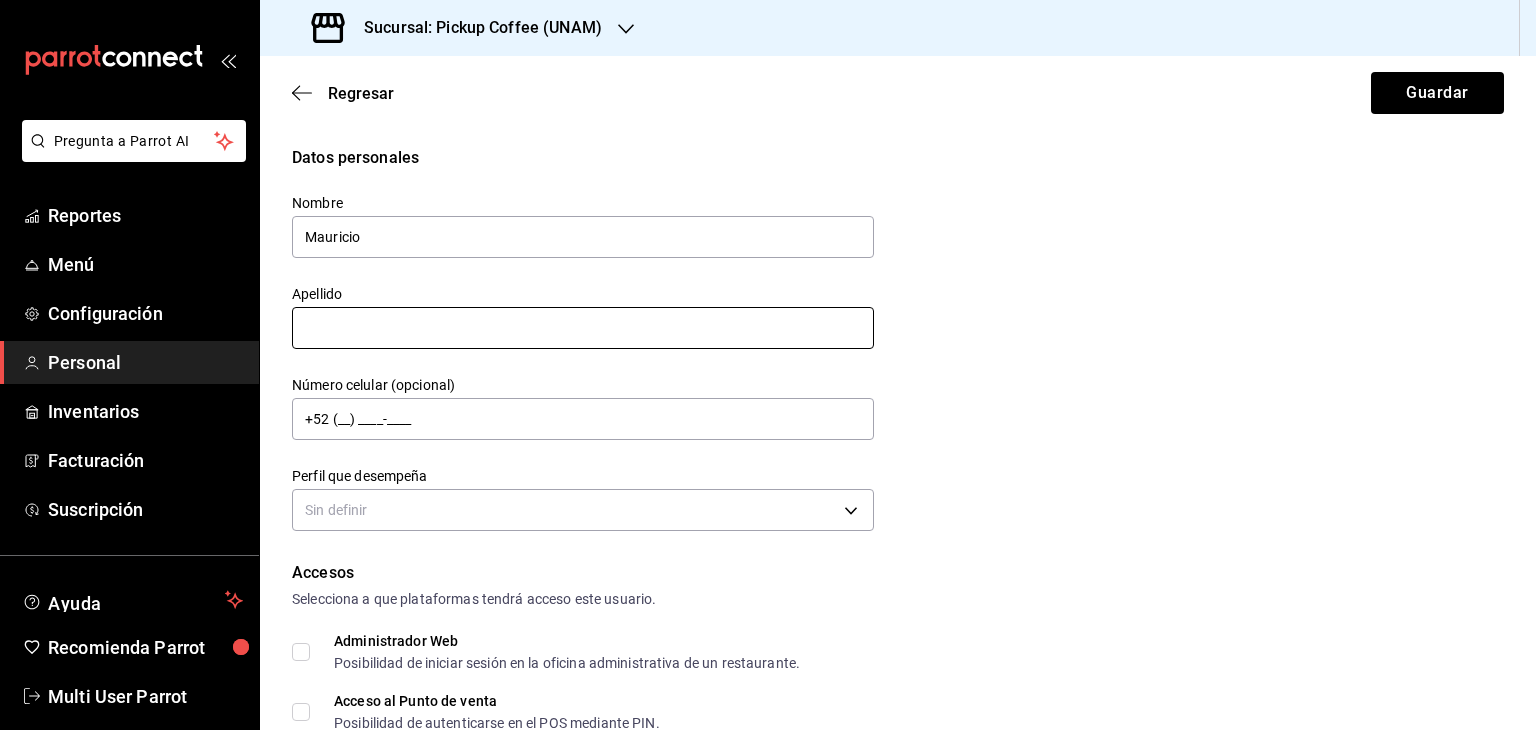 type on "Mauricio" 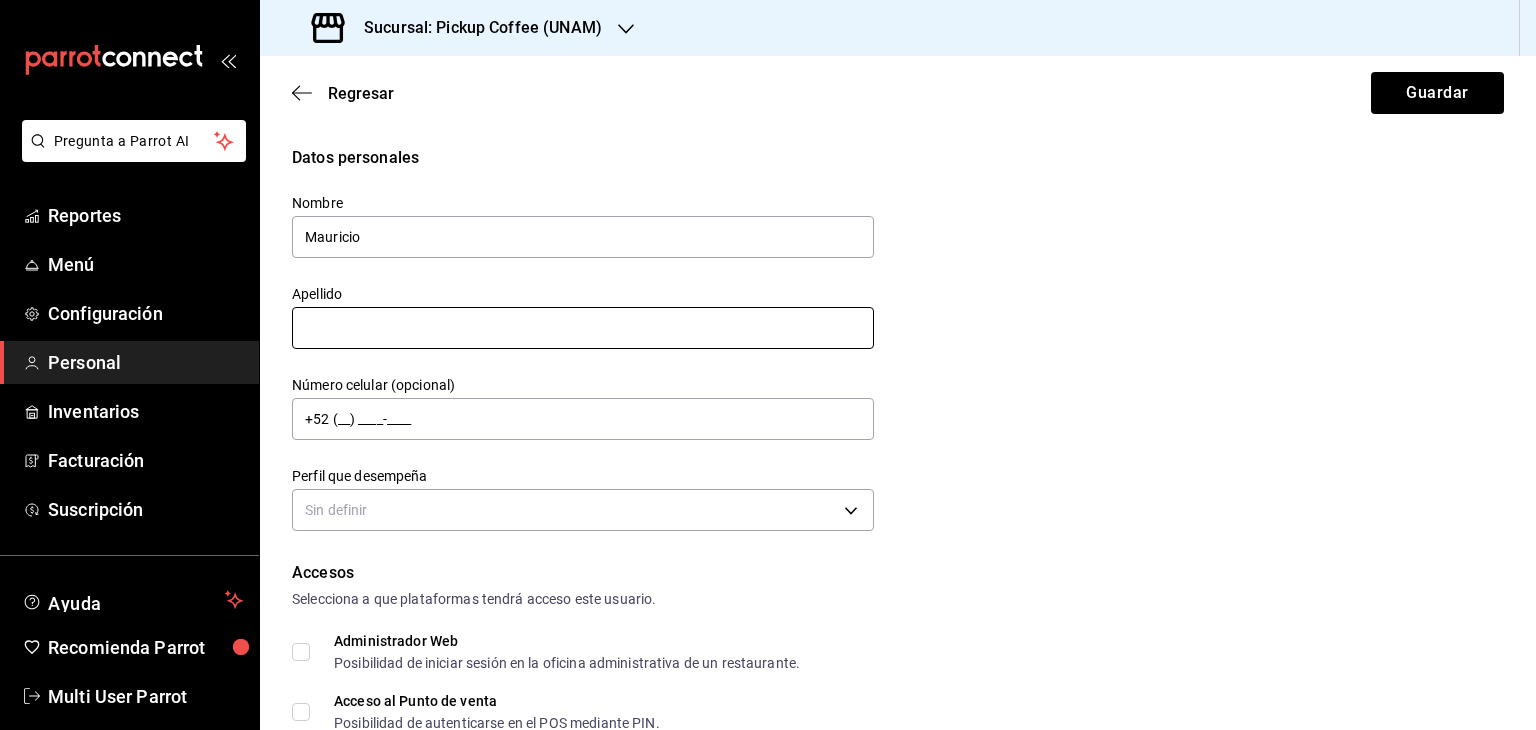 click at bounding box center (583, 328) 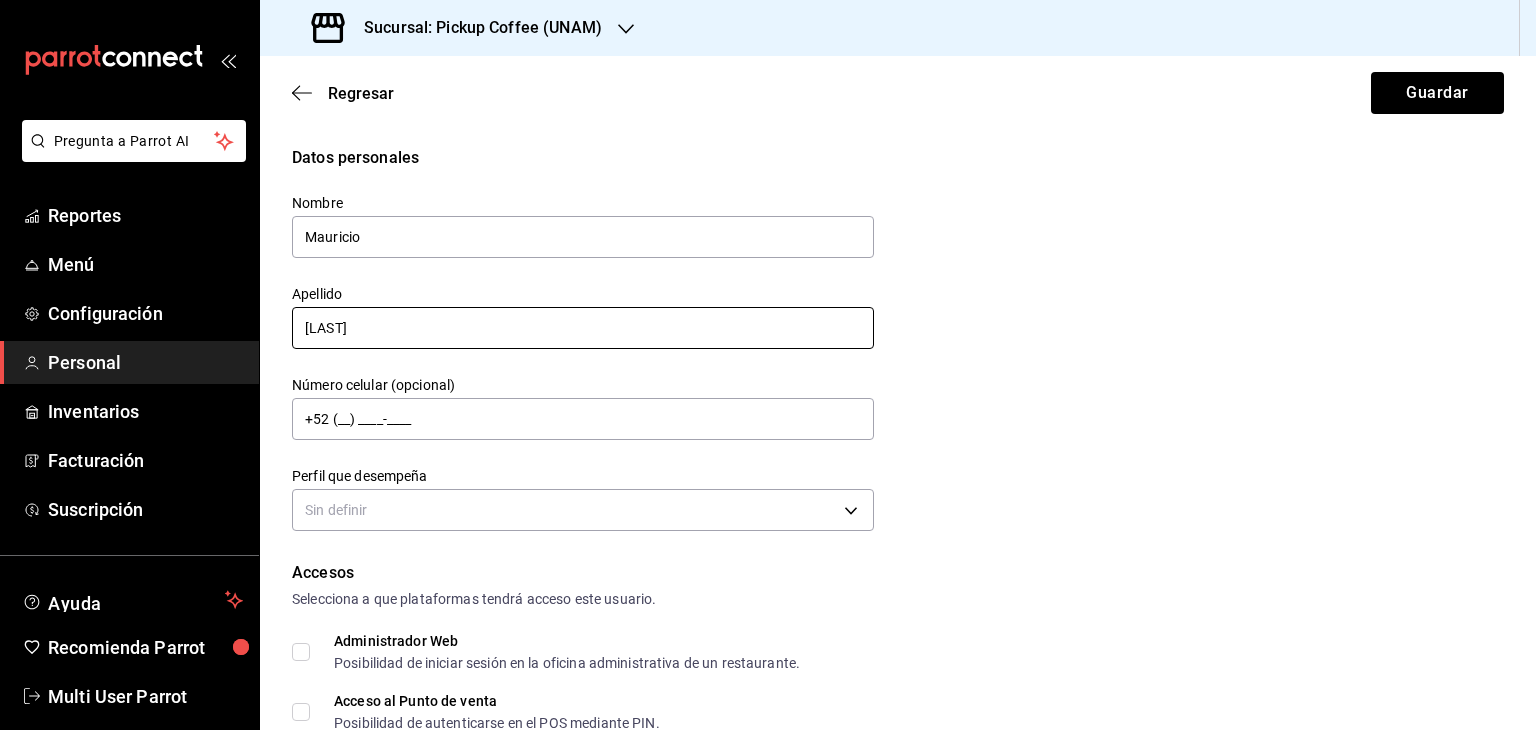 scroll, scrollTop: 167, scrollLeft: 0, axis: vertical 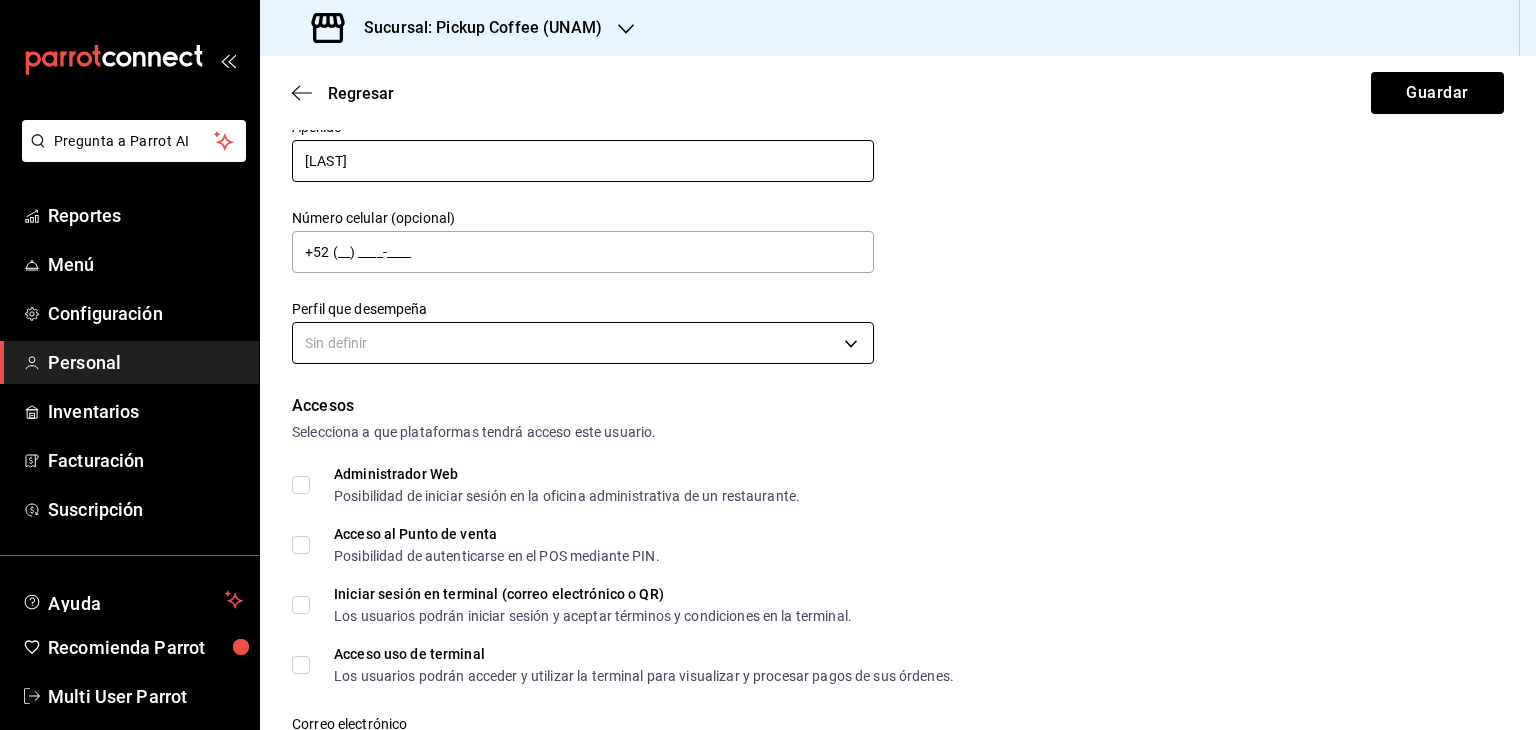 type on "[LAST]" 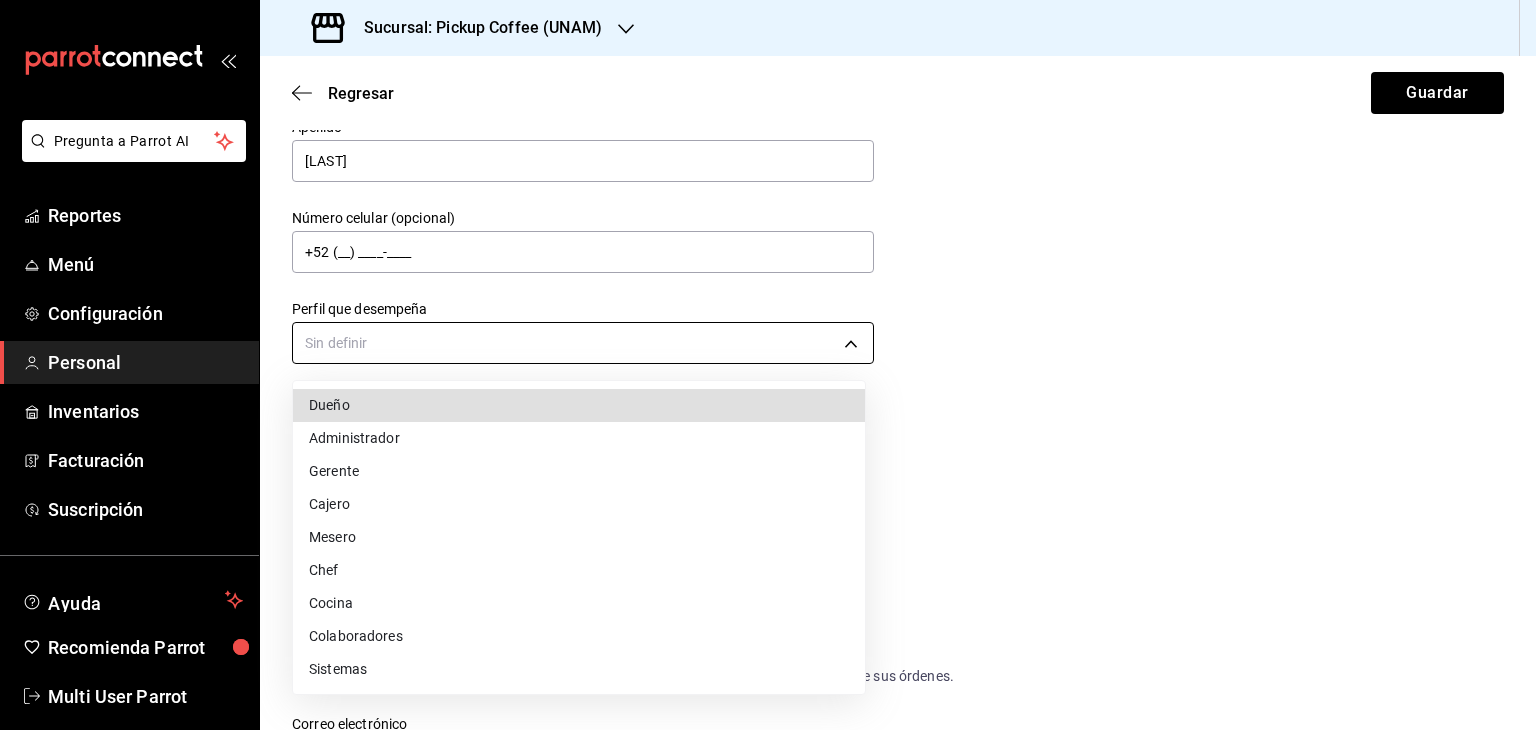 click on "Datos personales Nombre [FIRST] Apellido [LAST] Número celular (opcional) +52 (__) ____-____ Perfil que desempeña Sin definir Accesos Selecciona a que plataformas tendrá acceso este usuario. Administrador Web Posibilidad de iniciar sesión en la oficina administrativa de un restaurante. Acceso al Punto de venta Posibilidad de autenticarse en el POS mediante PIN. Iniciar sesión en terminal (correo electrónico o QR) Los usuarios podrán iniciar sesión y aceptar términos y condiciones en la terminal. Acceso uso de terminal Los usuarios podrán acceder y utilizar la terminal para visualizar y procesar pagos de sus órdenes. Correo electrónico Se volverá obligatorio al tener ciertos accesos activados. Contraseña Contraseña Repetir contraseña Repetir contraseña PIN" at bounding box center [768, 365] 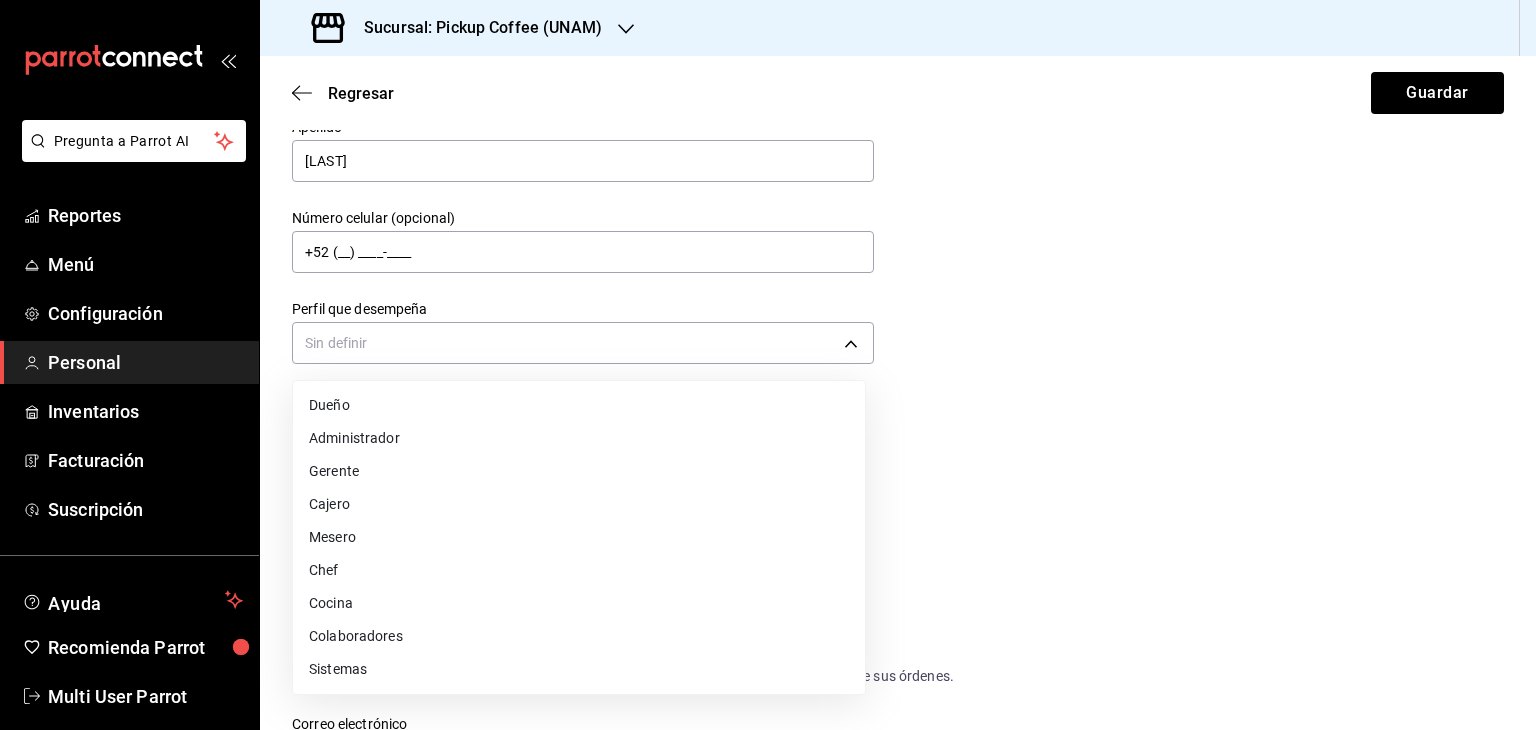 click on "Cajero" at bounding box center [579, 504] 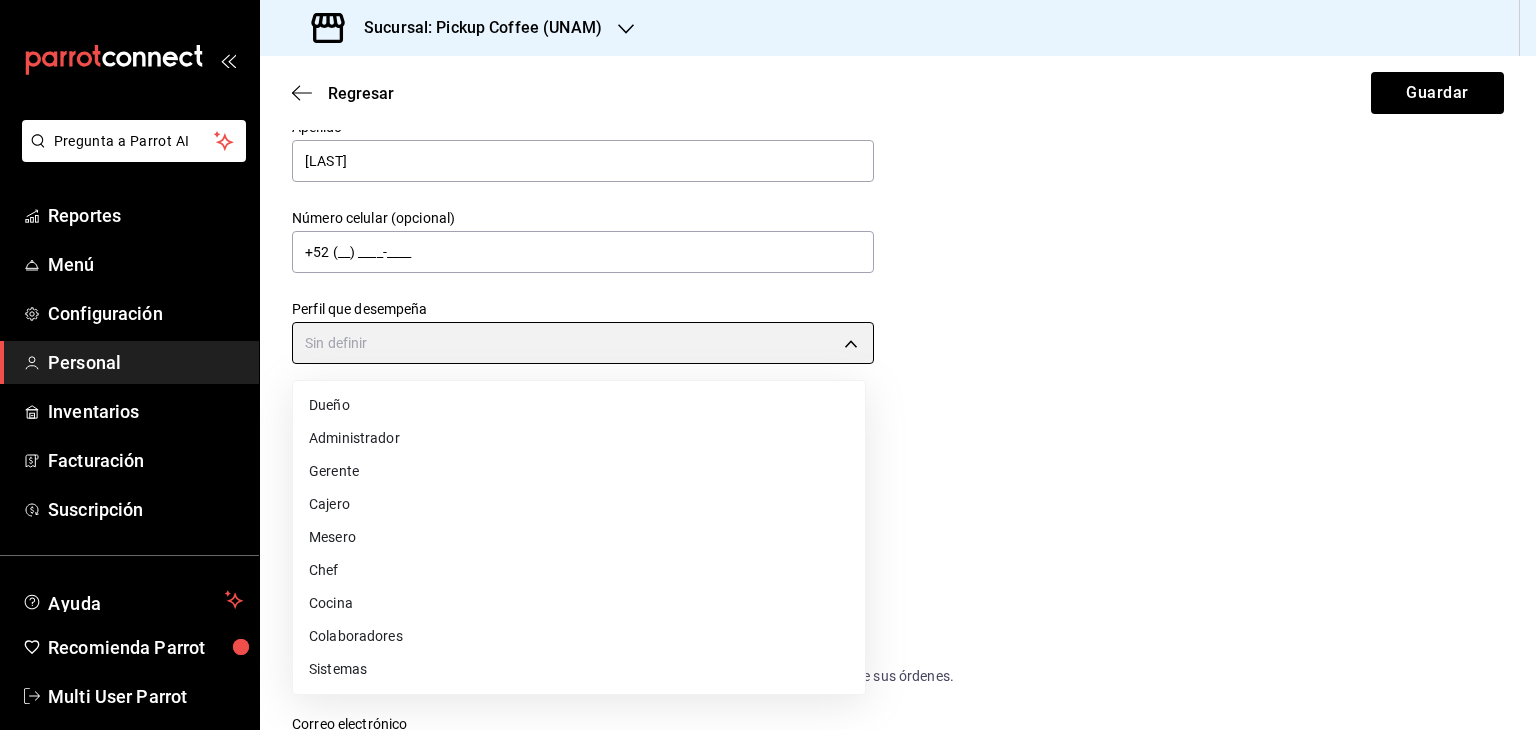 type on "CASHIER" 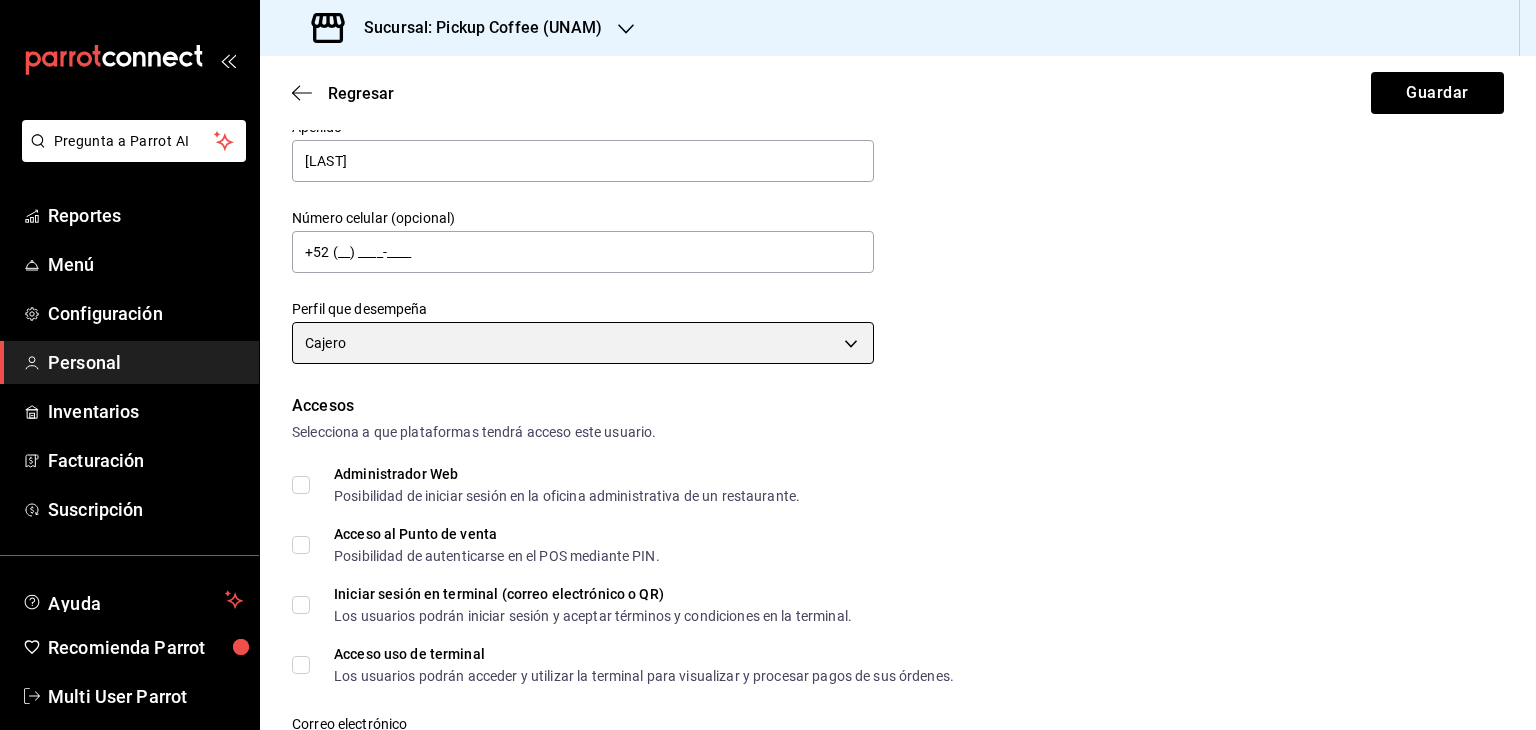 scroll, scrollTop: 399, scrollLeft: 0, axis: vertical 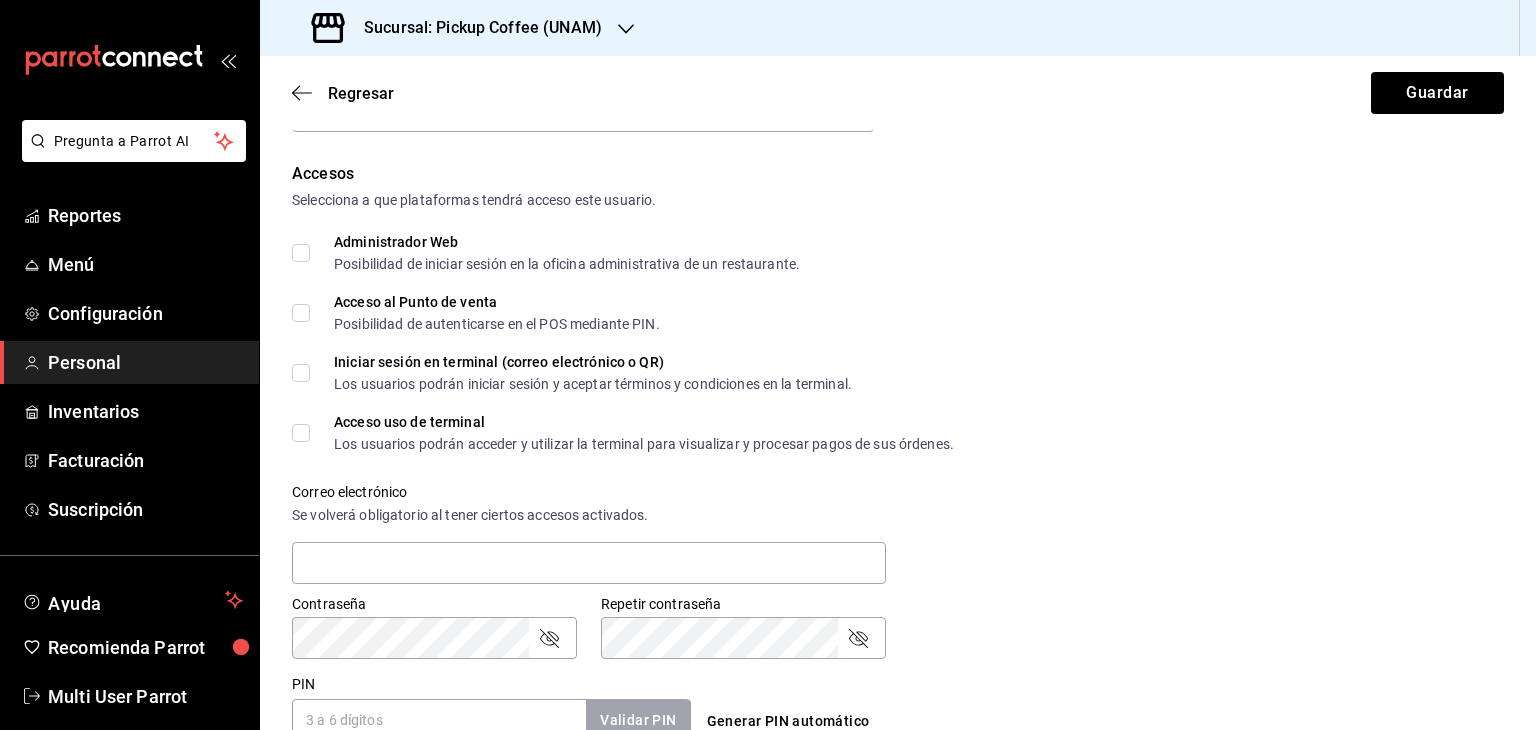 click on "Acceso al Punto de venta Posibilidad de autenticarse en el POS mediante PIN." at bounding box center (301, 313) 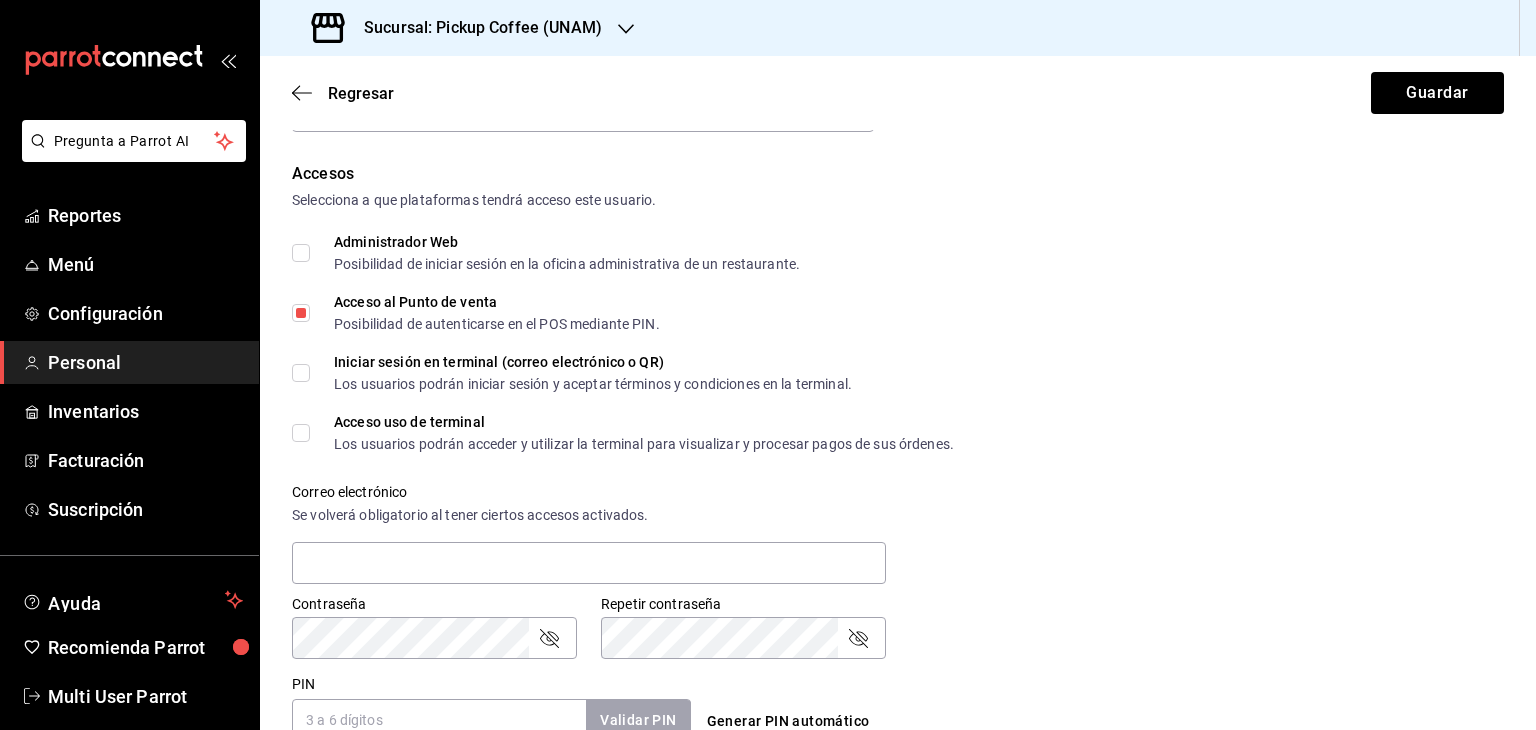 scroll, scrollTop: 676, scrollLeft: 0, axis: vertical 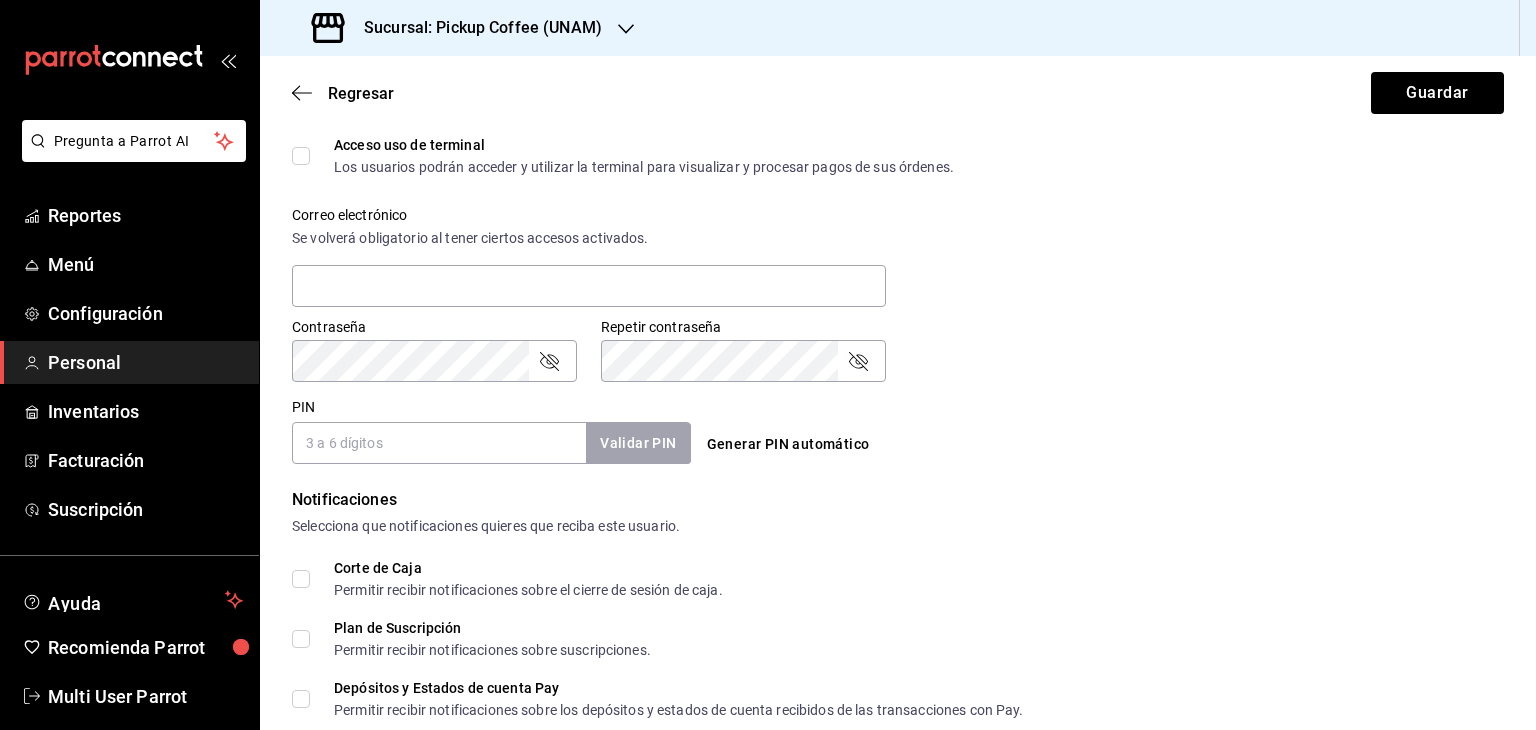 click on "PIN" at bounding box center [439, 443] 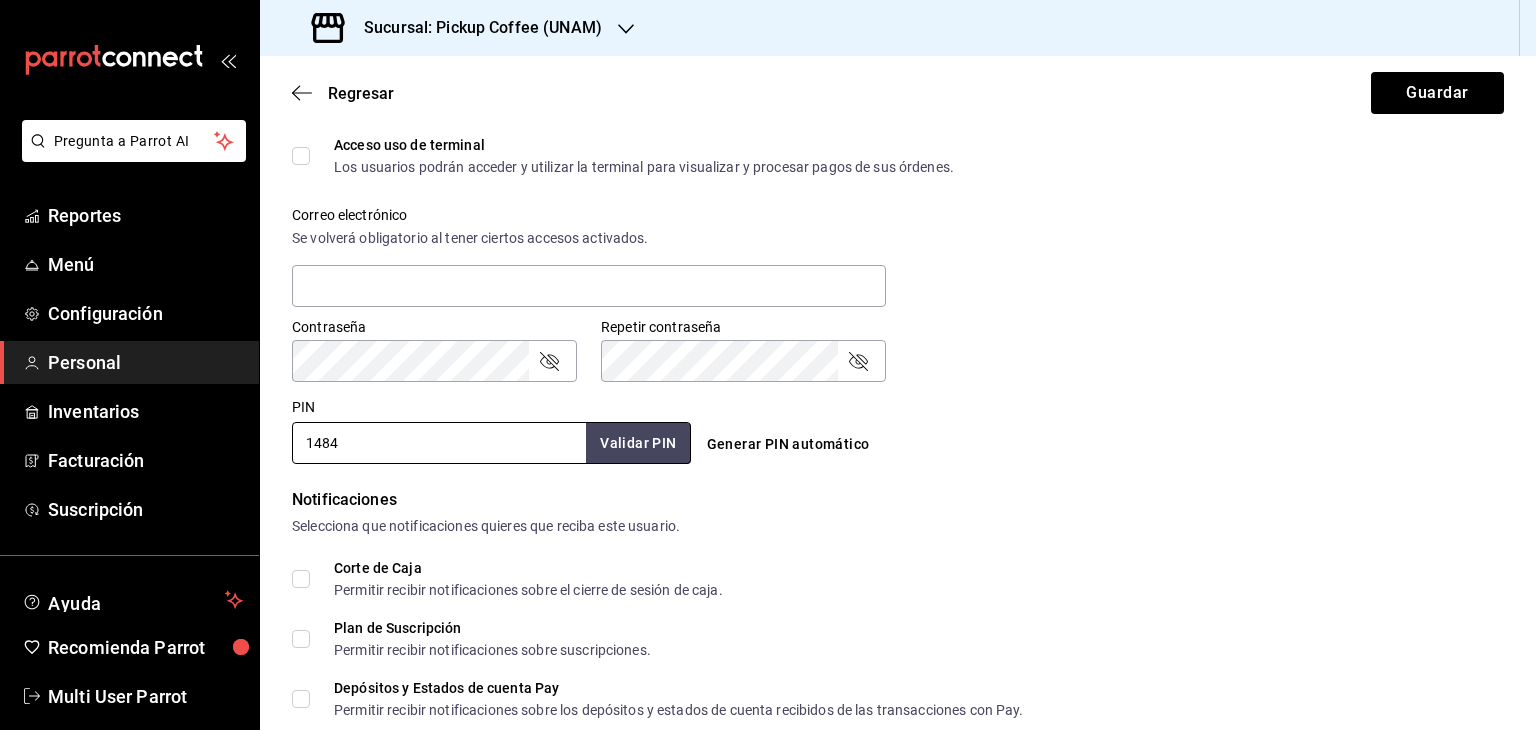 drag, startPoint x: 489, startPoint y: 439, endPoint x: 819, endPoint y: 537, distance: 344.2441 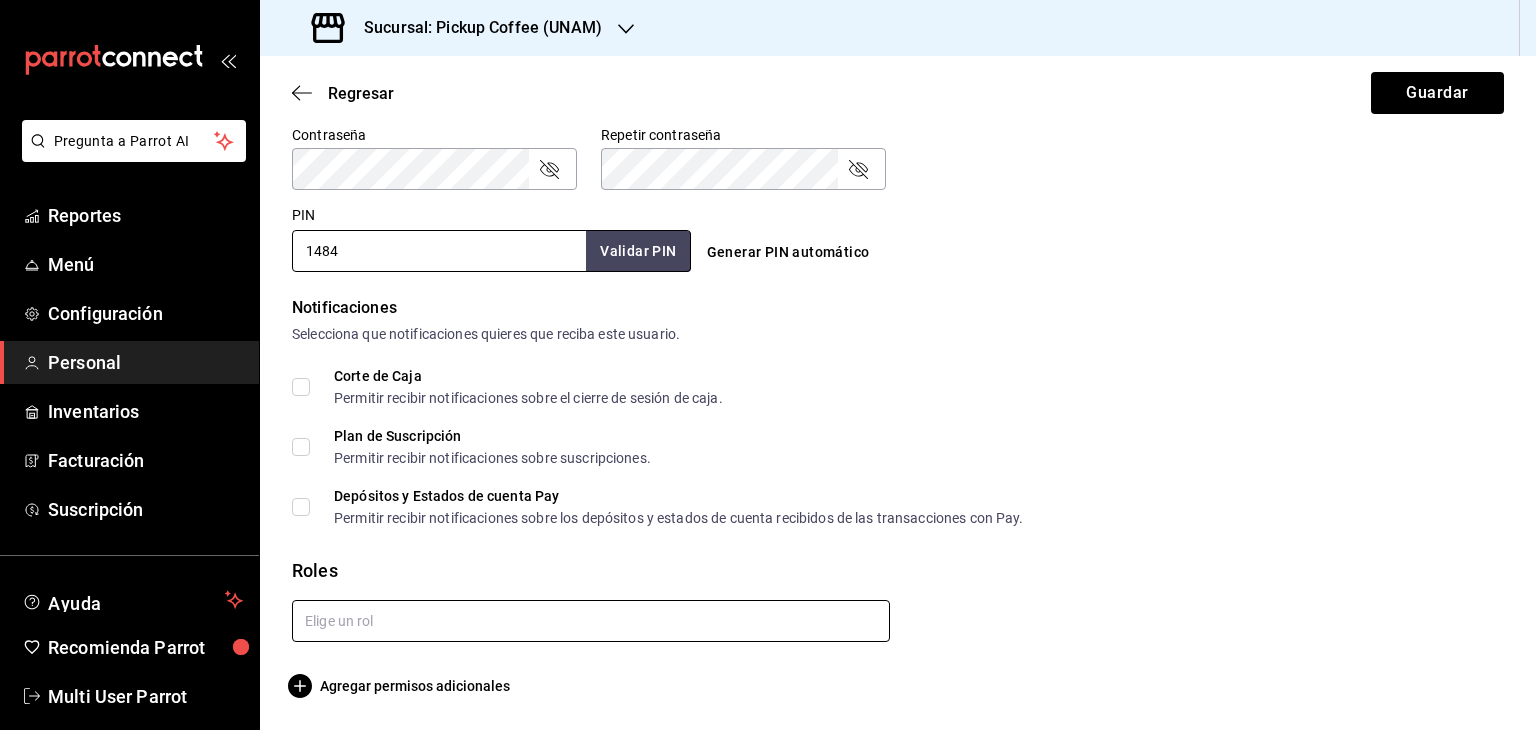 type on "1484" 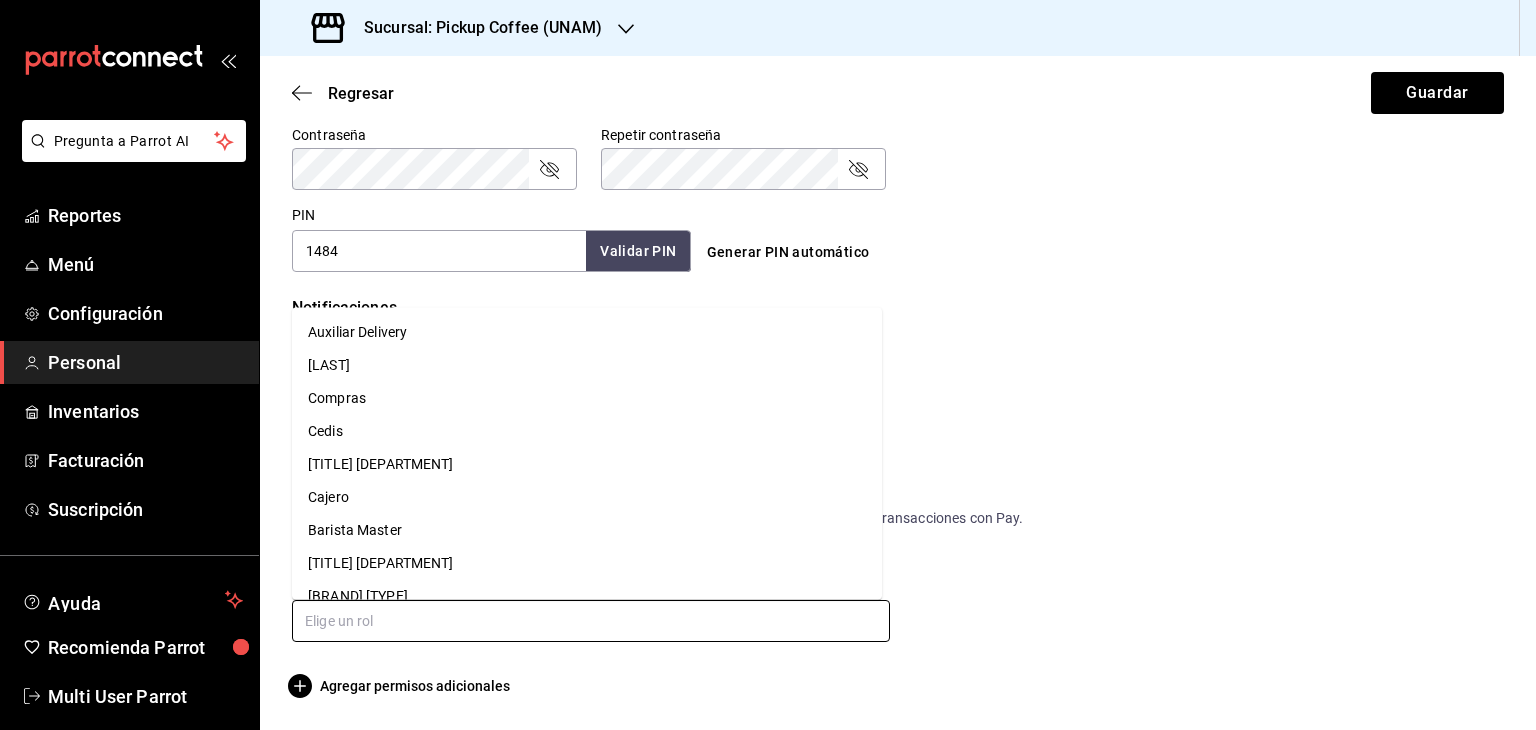 click at bounding box center (591, 621) 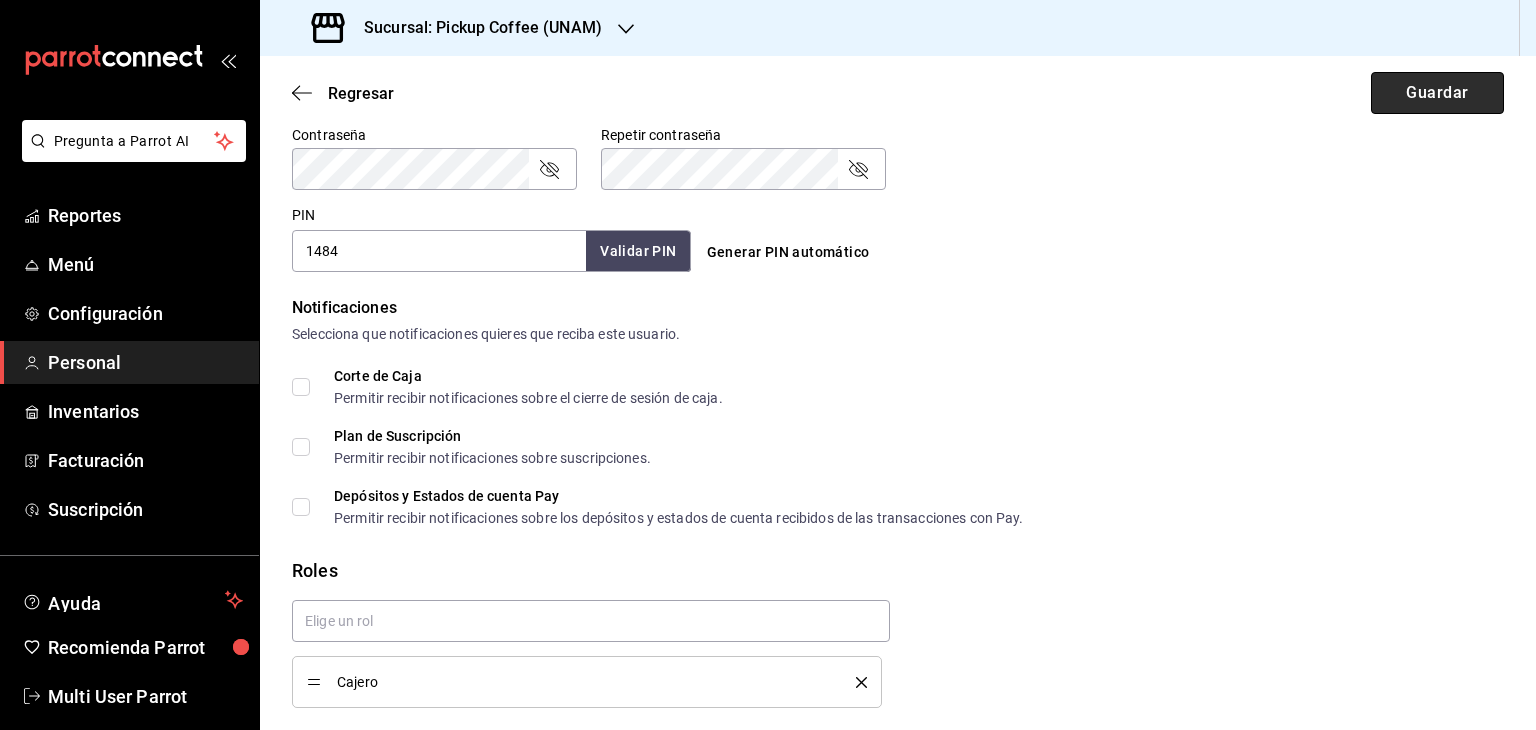 click on "Guardar" at bounding box center (1437, 93) 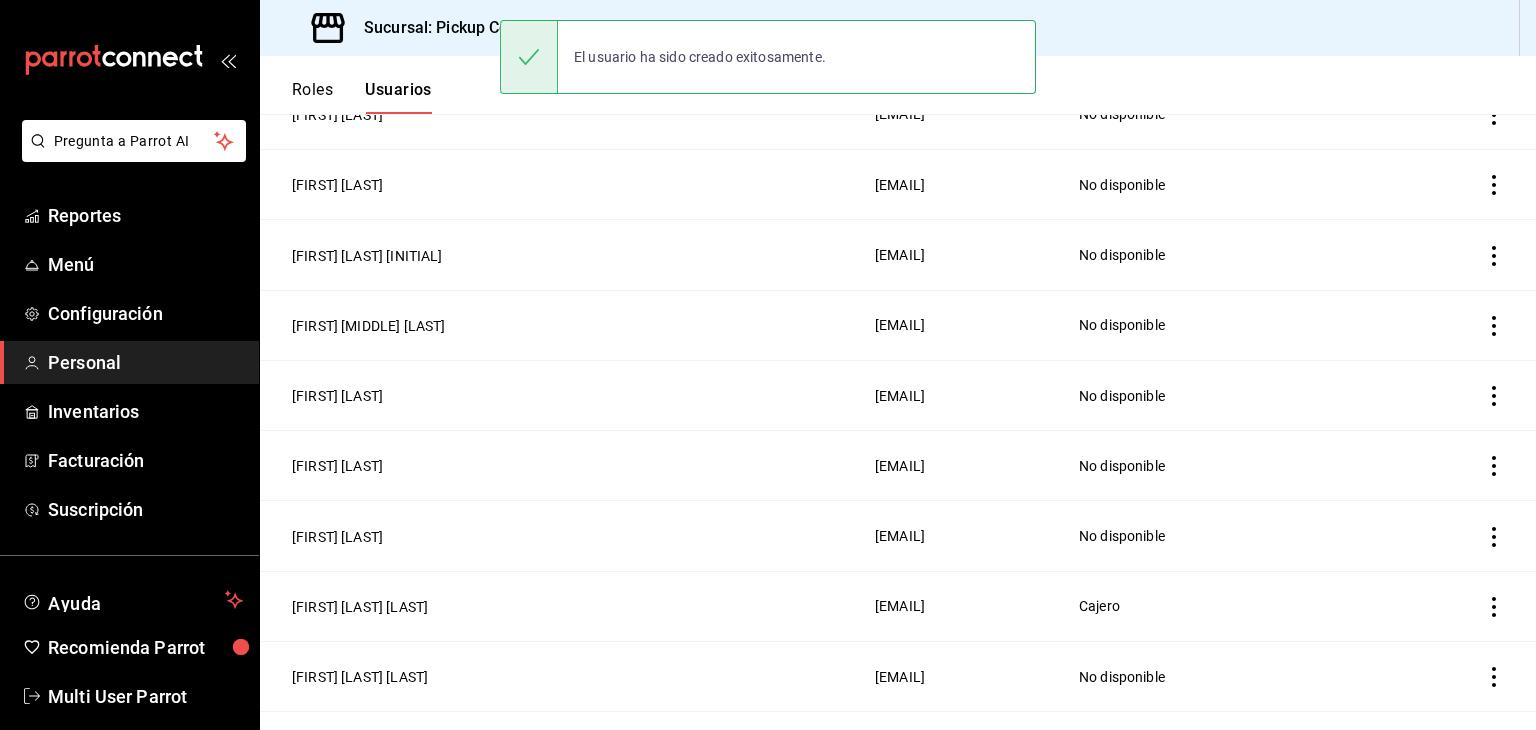 scroll, scrollTop: 939, scrollLeft: 0, axis: vertical 